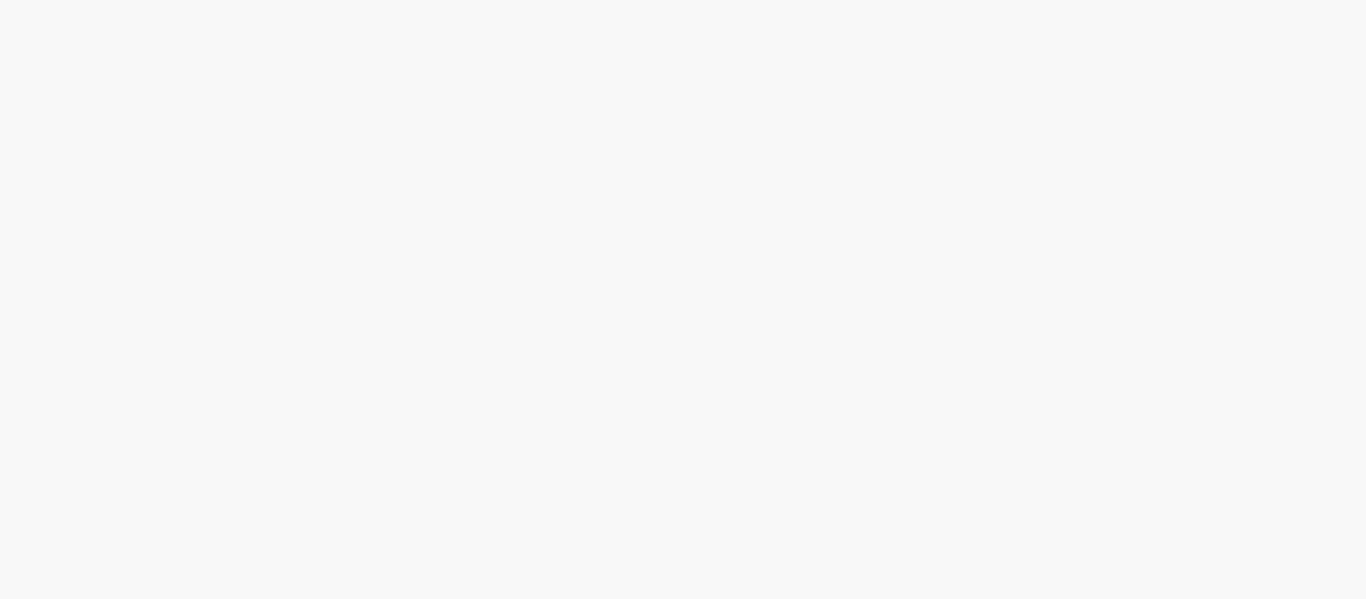 scroll, scrollTop: 0, scrollLeft: 0, axis: both 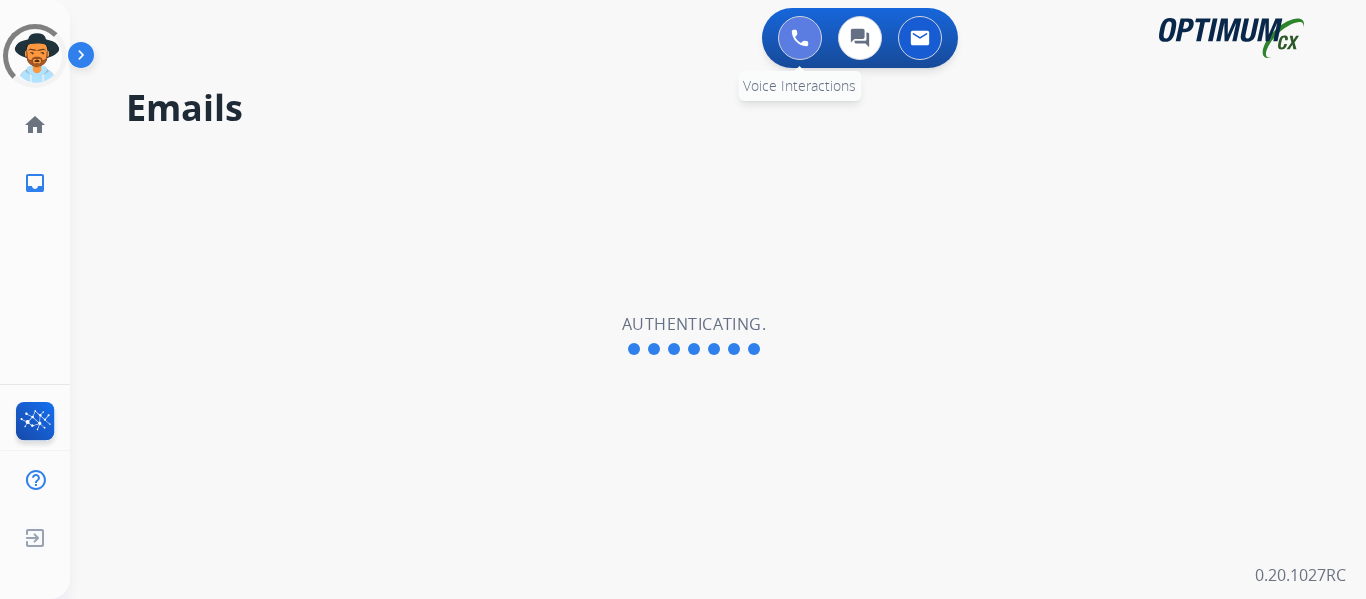 click at bounding box center (800, 38) 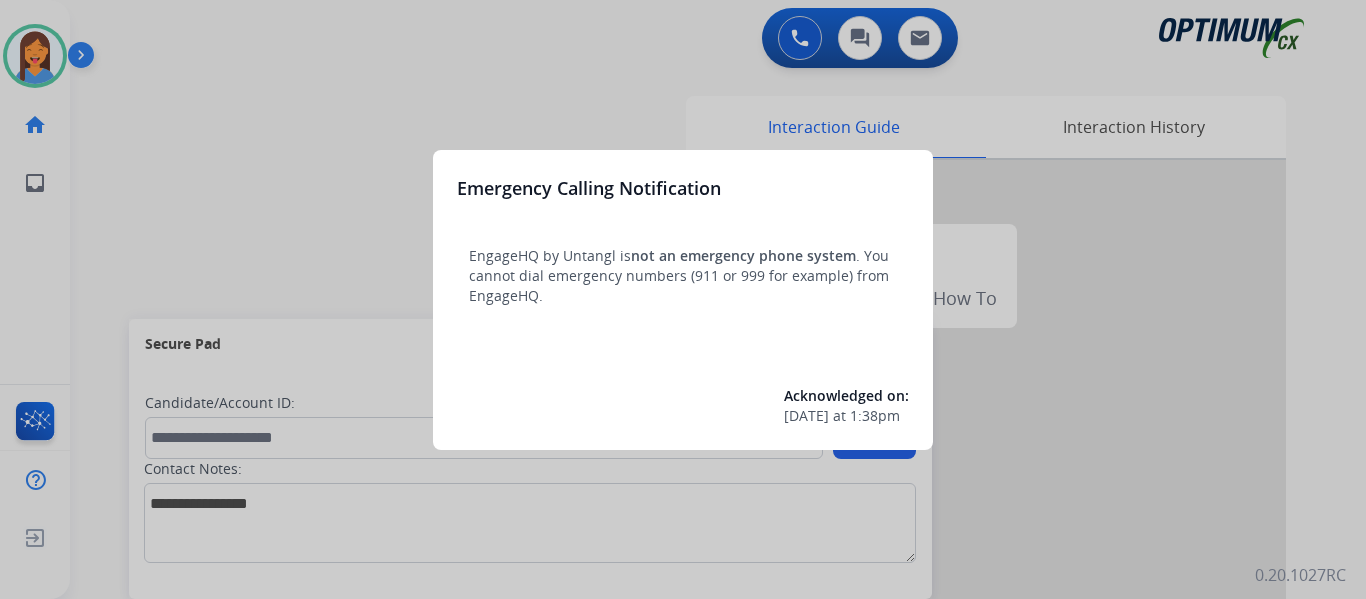 click at bounding box center [683, 299] 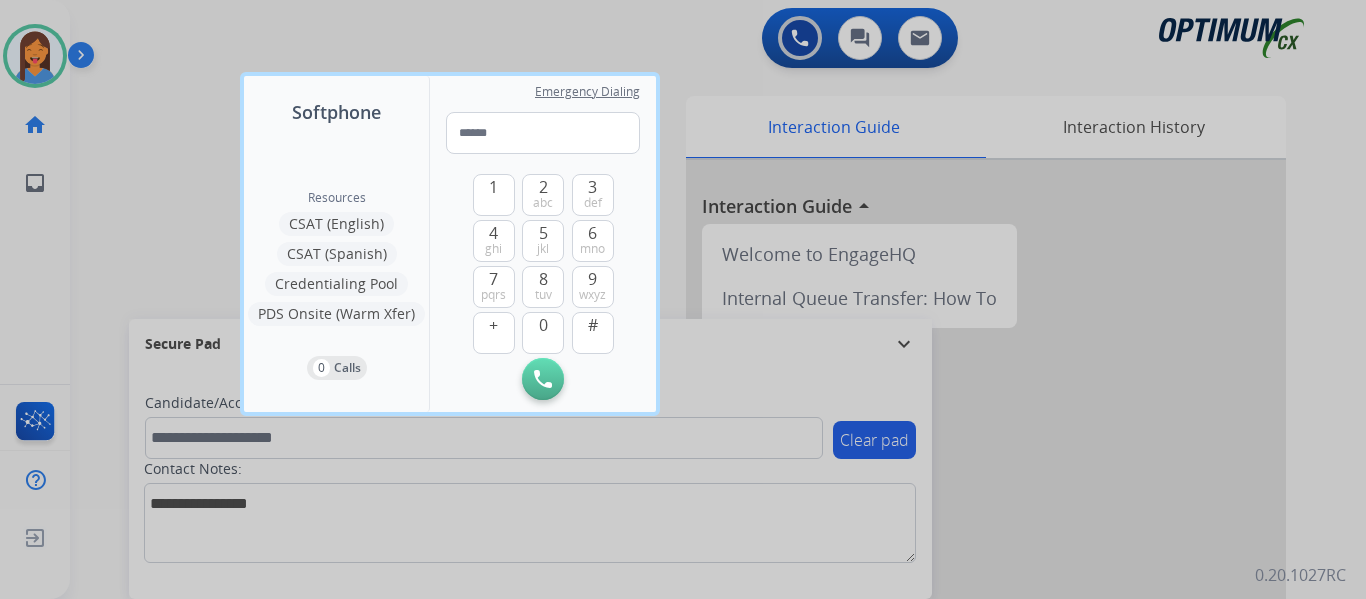 click at bounding box center (683, 299) 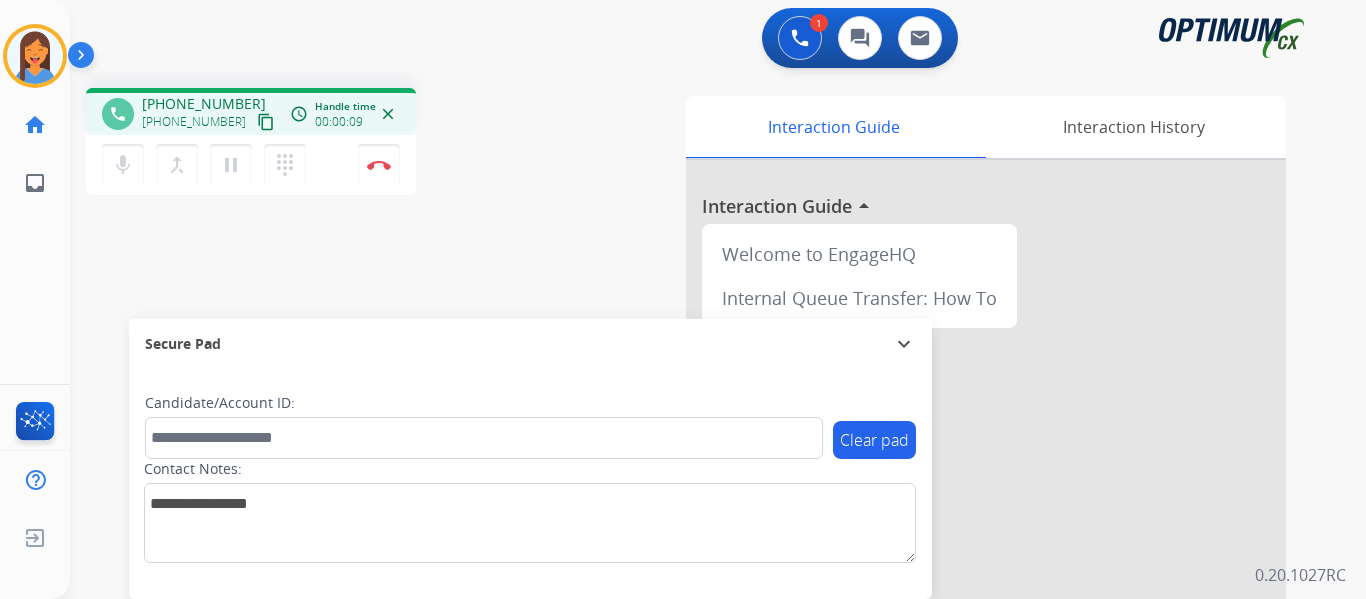 click on "content_copy" at bounding box center [266, 122] 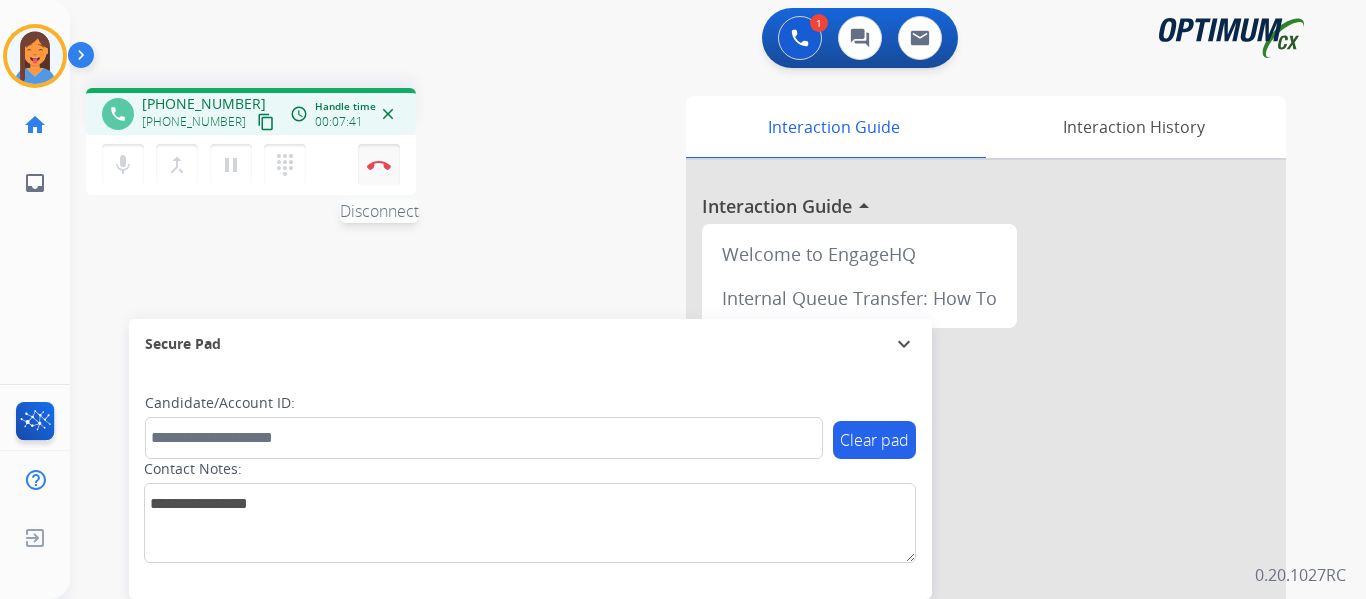 click on "Disconnect" at bounding box center (379, 165) 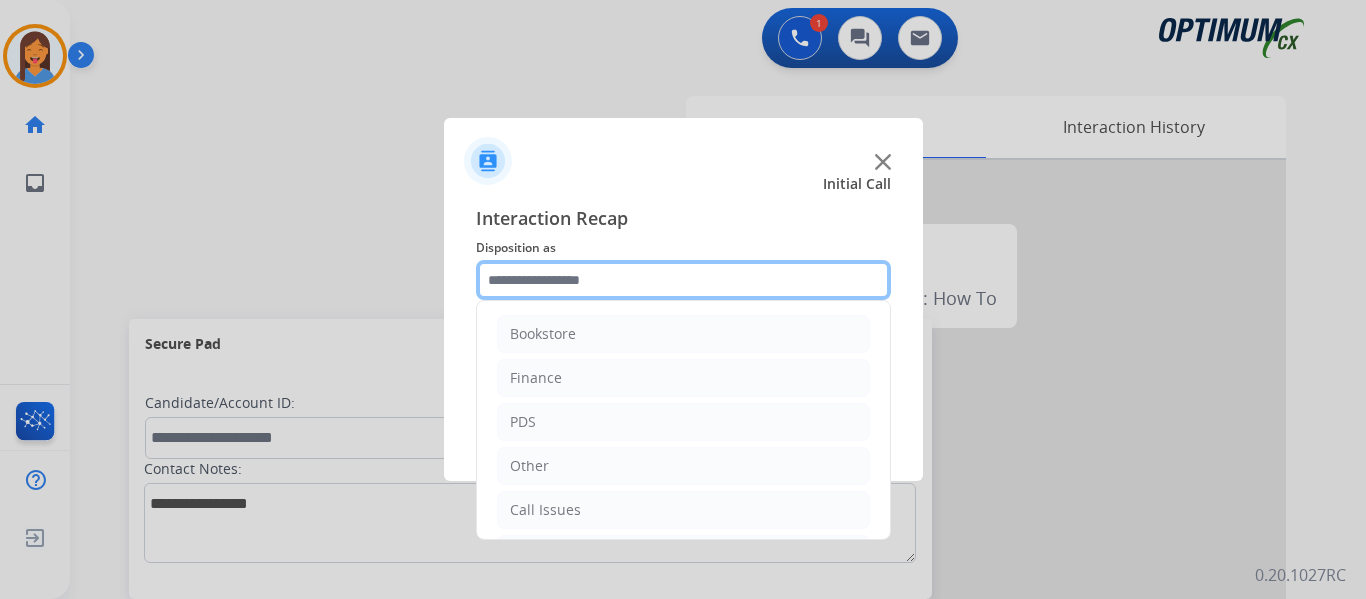 click 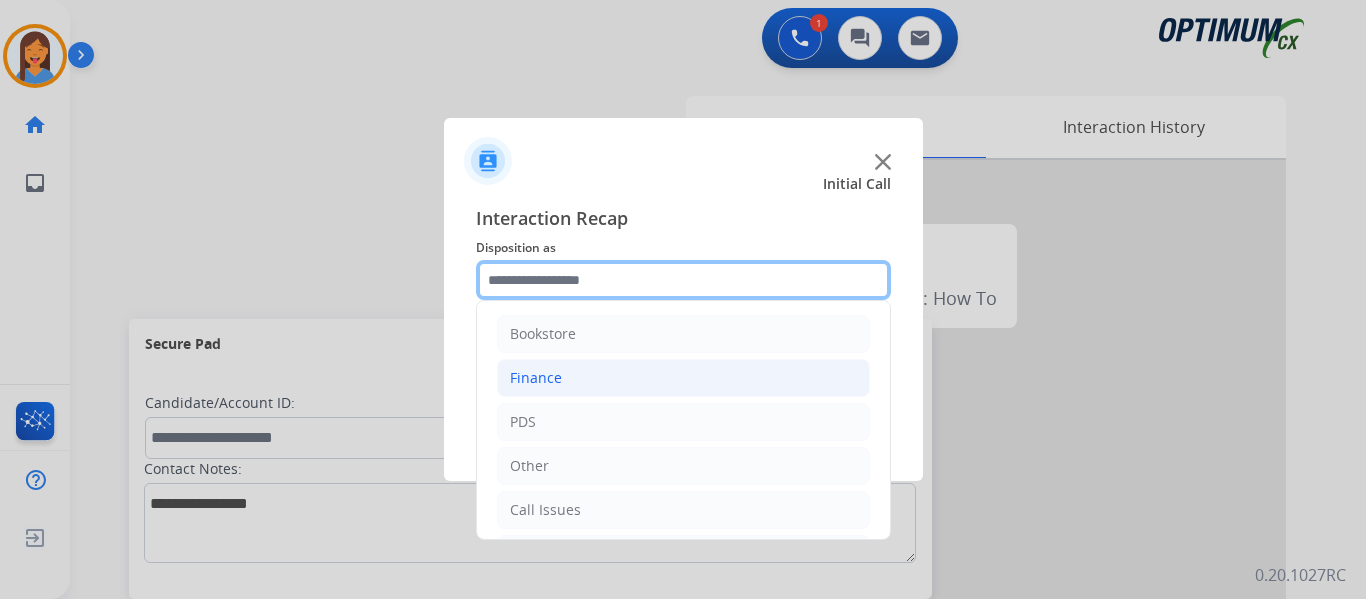 scroll, scrollTop: 136, scrollLeft: 0, axis: vertical 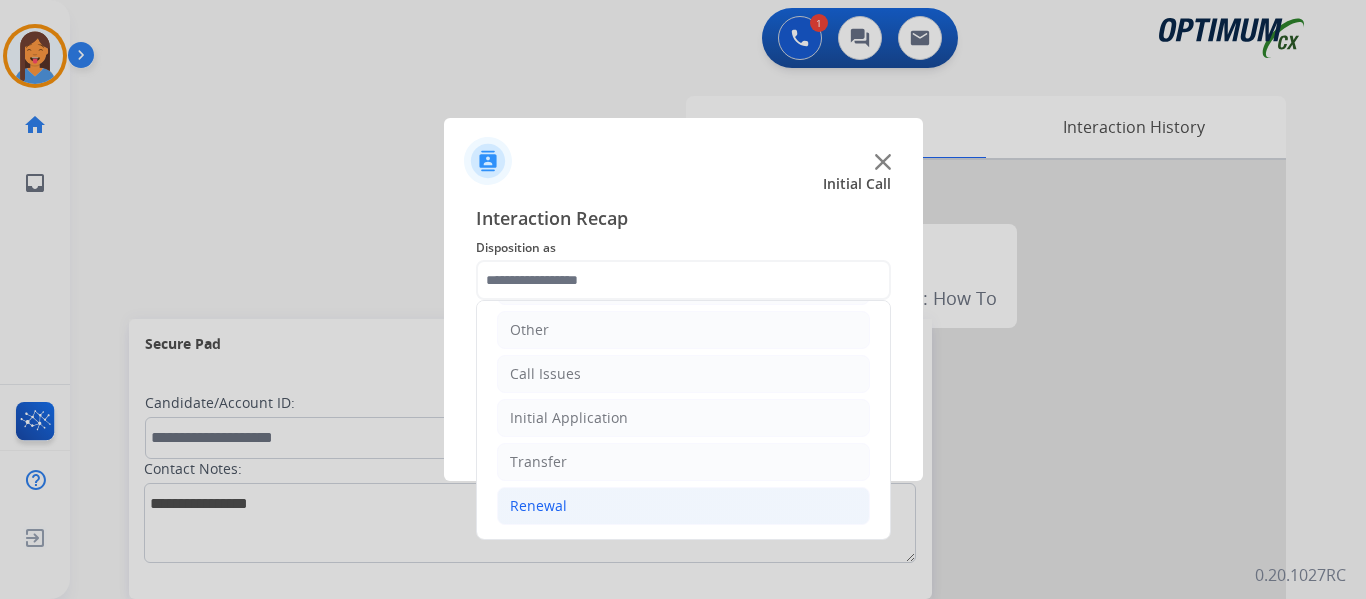 click on "Renewal" 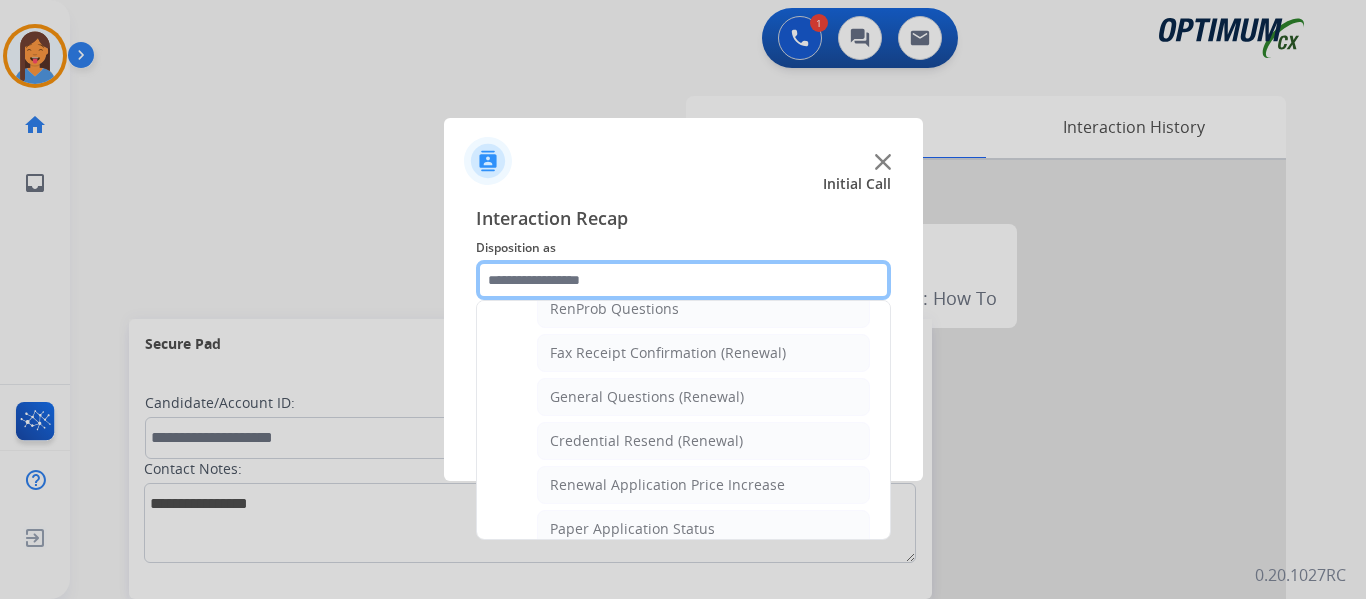 scroll, scrollTop: 536, scrollLeft: 0, axis: vertical 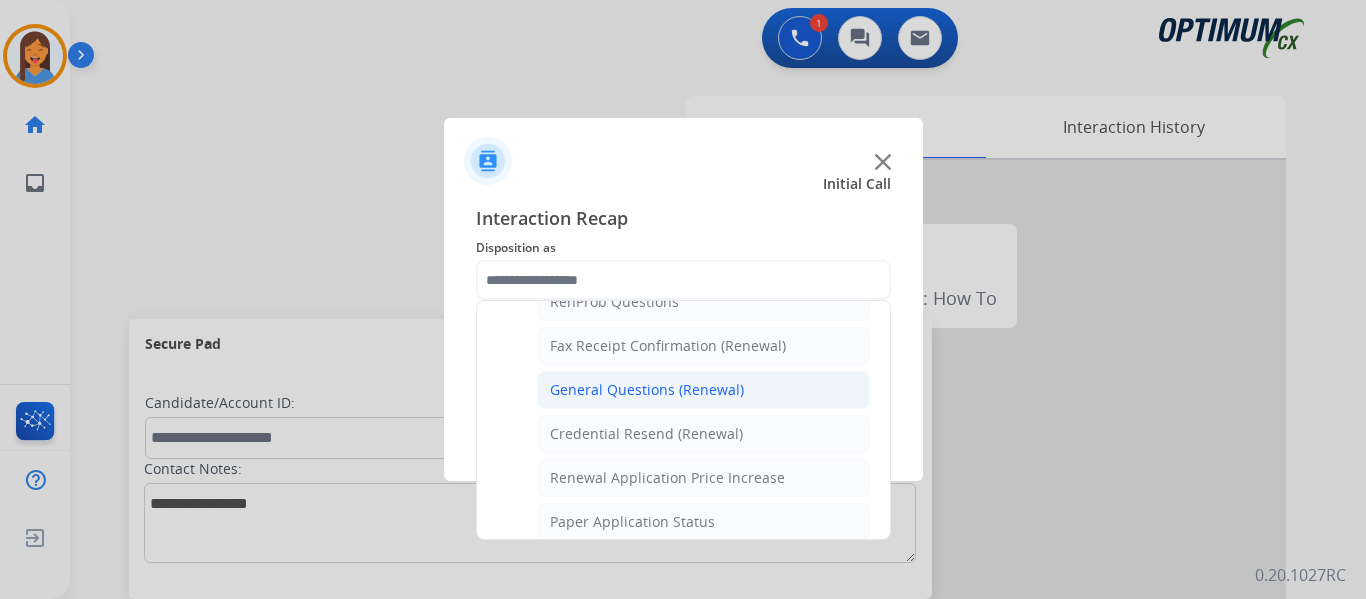 click on "General Questions (Renewal)" 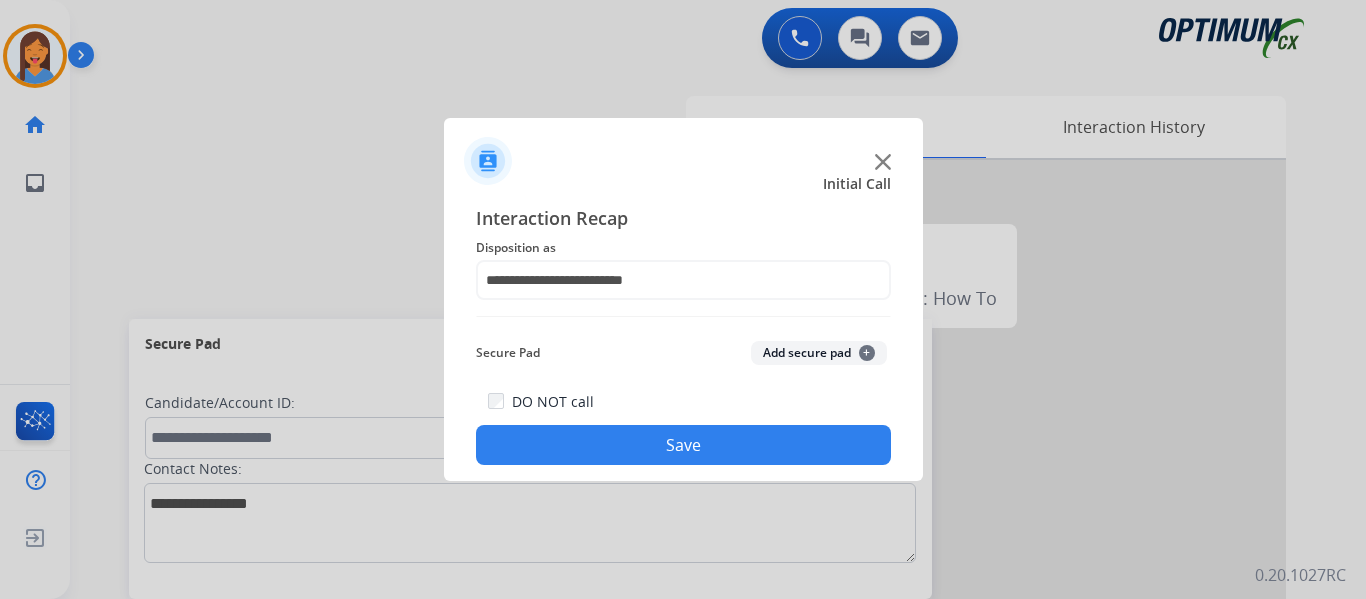 click on "Save" 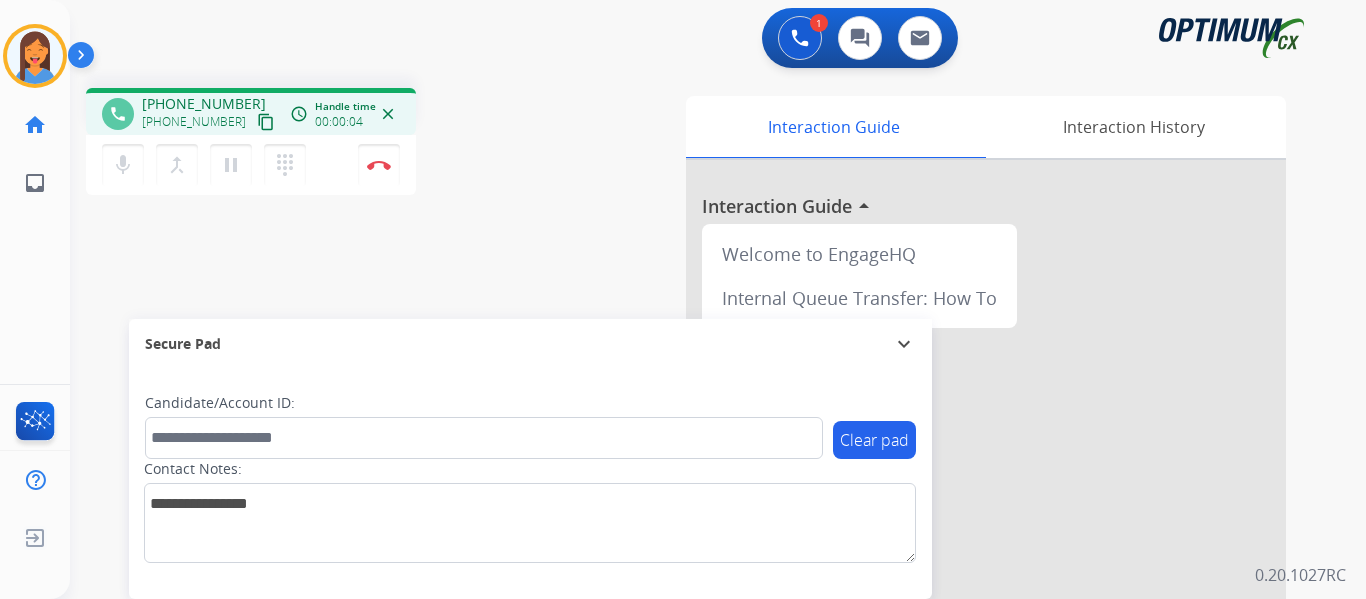drag, startPoint x: 243, startPoint y: 120, endPoint x: 273, endPoint y: 142, distance: 37.202152 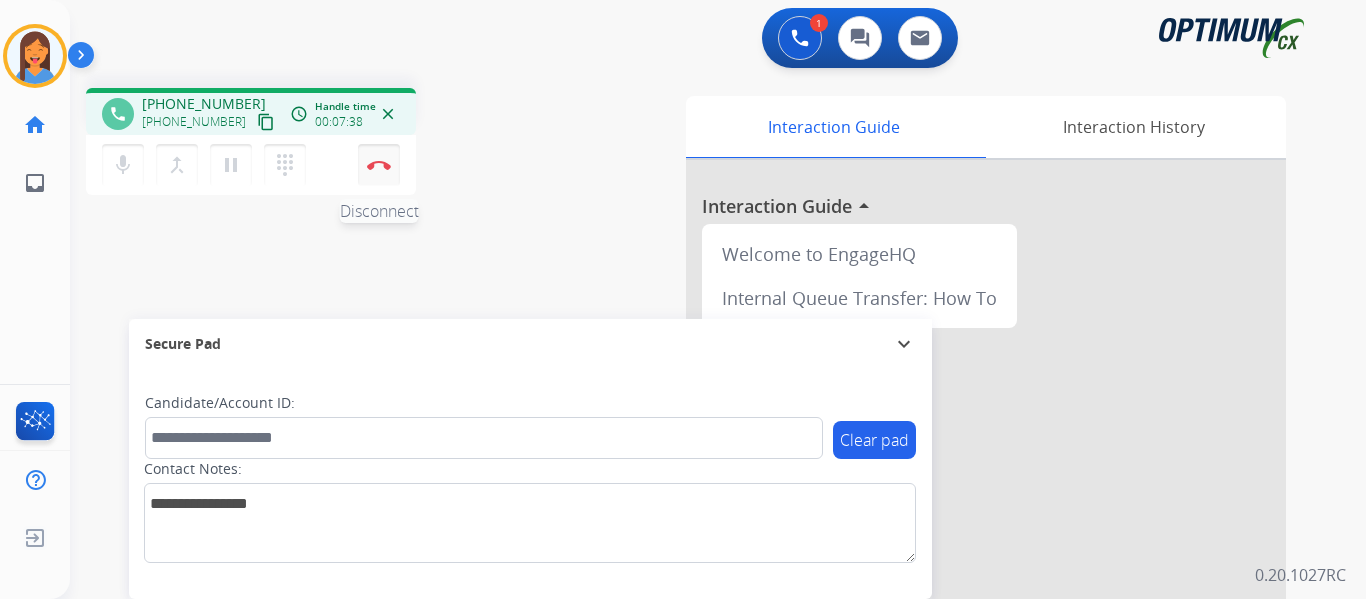 click at bounding box center [379, 165] 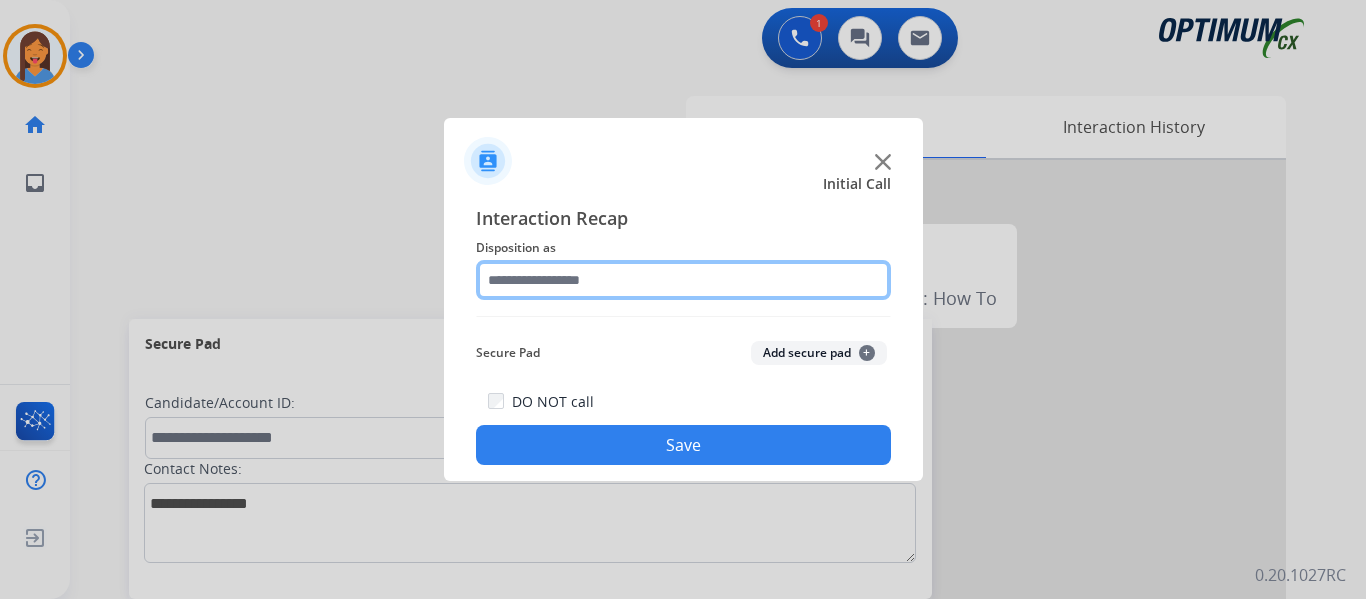 click 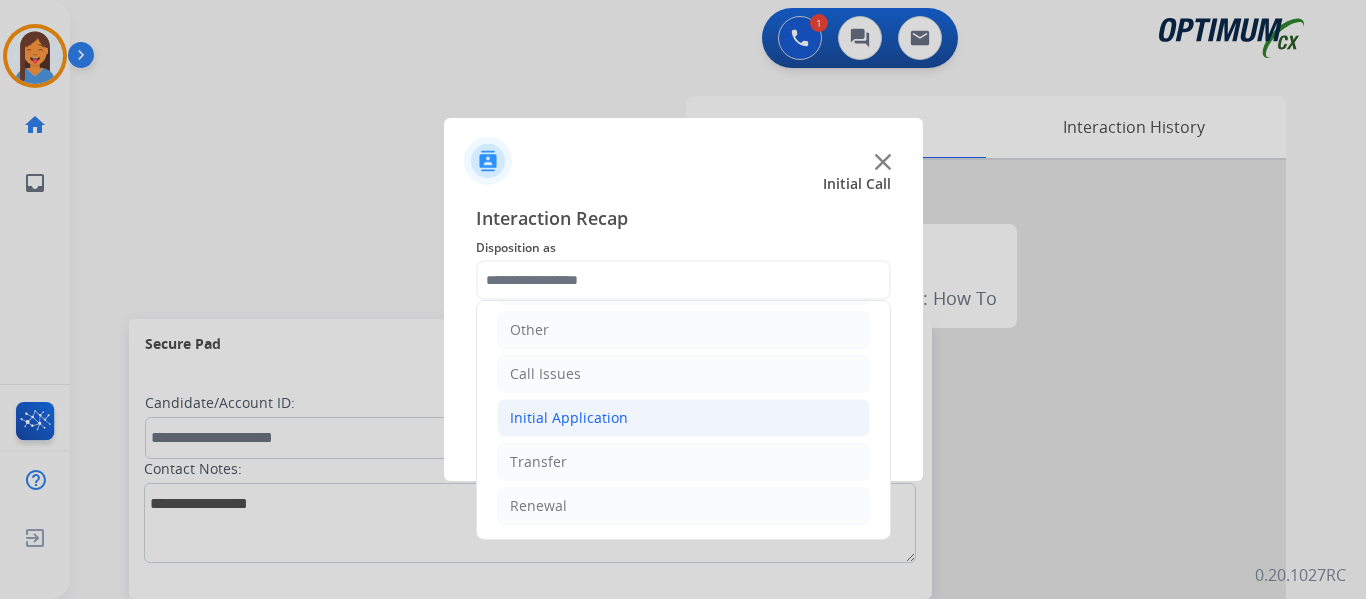 click on "Initial Application" 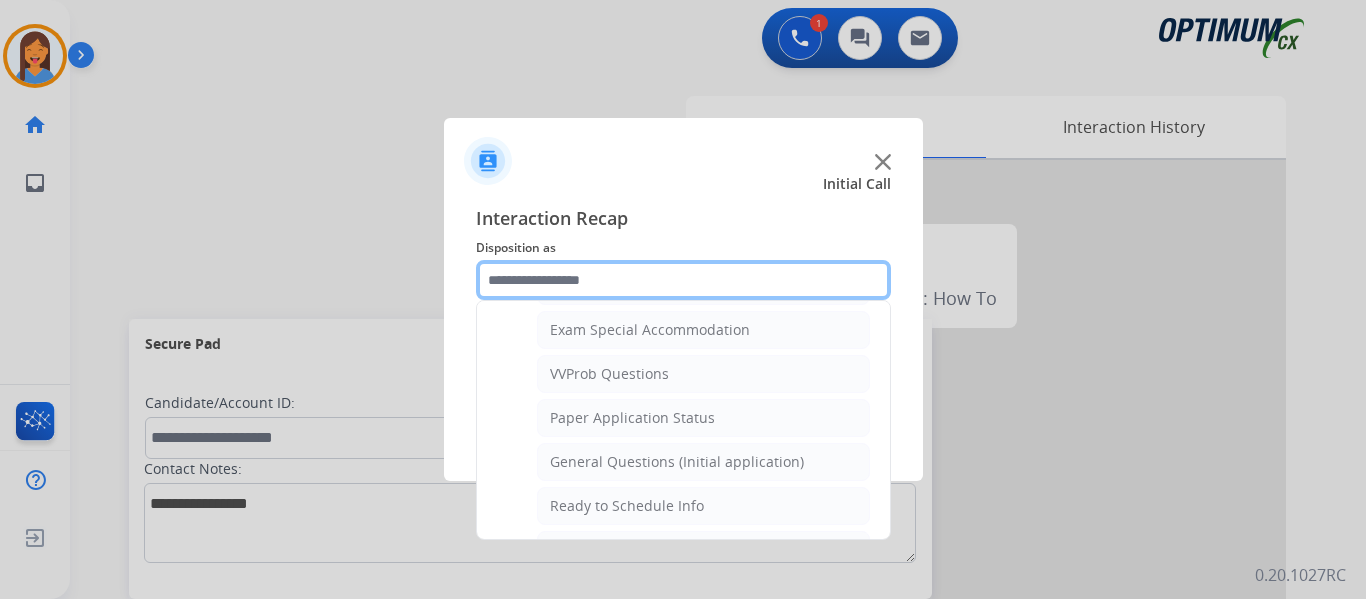 scroll, scrollTop: 1136, scrollLeft: 0, axis: vertical 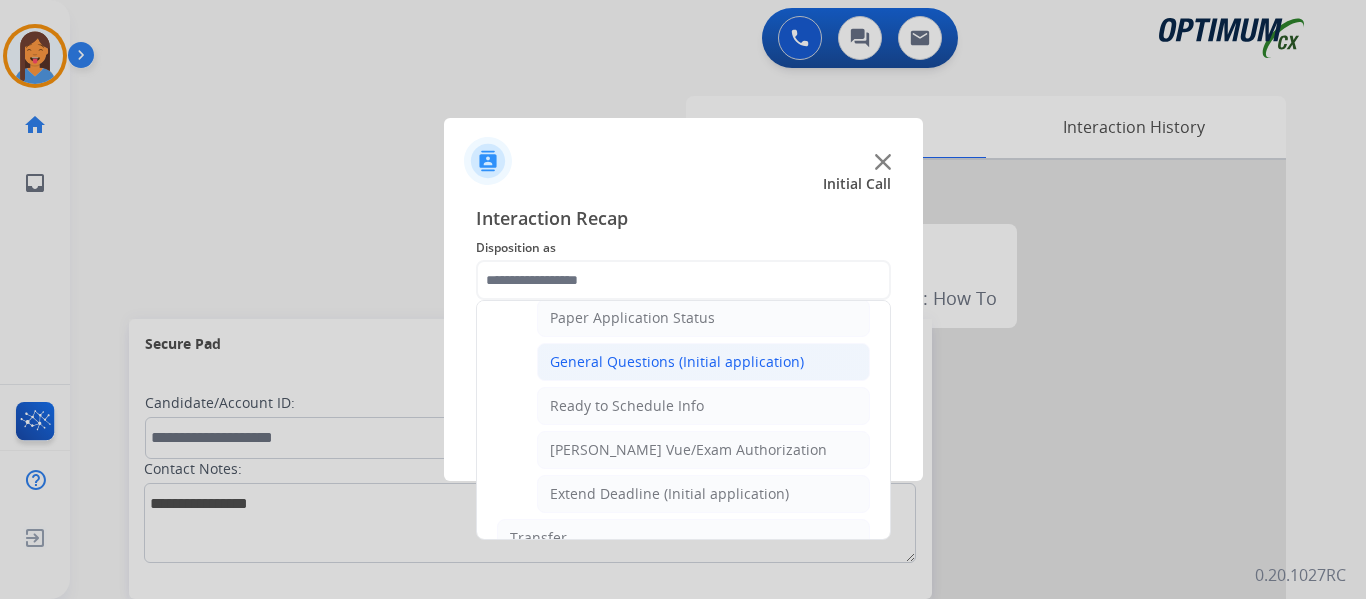 click on "General Questions (Initial application)" 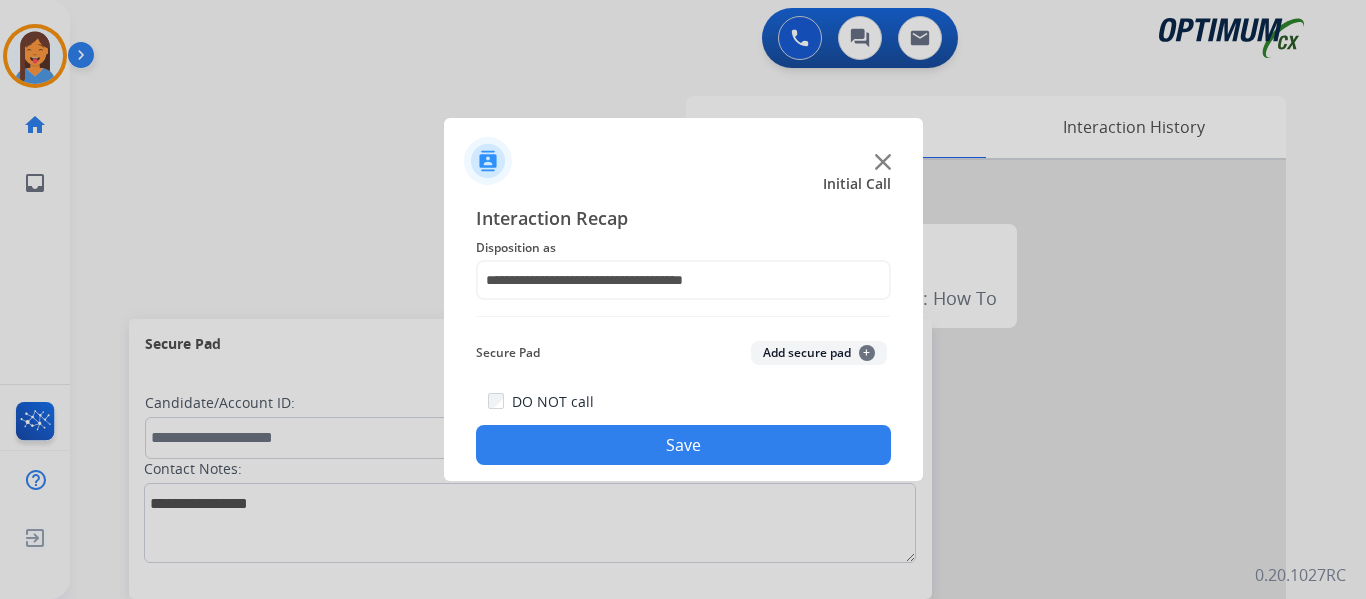 click on "Save" 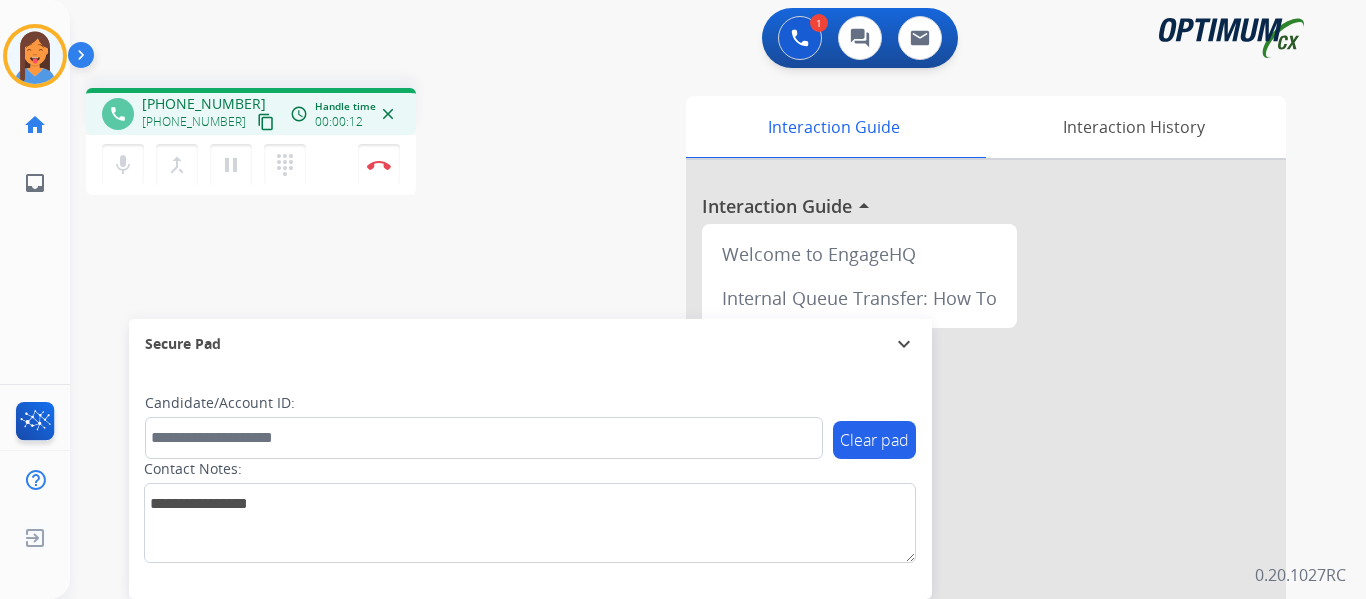 click on "content_copy" at bounding box center [266, 122] 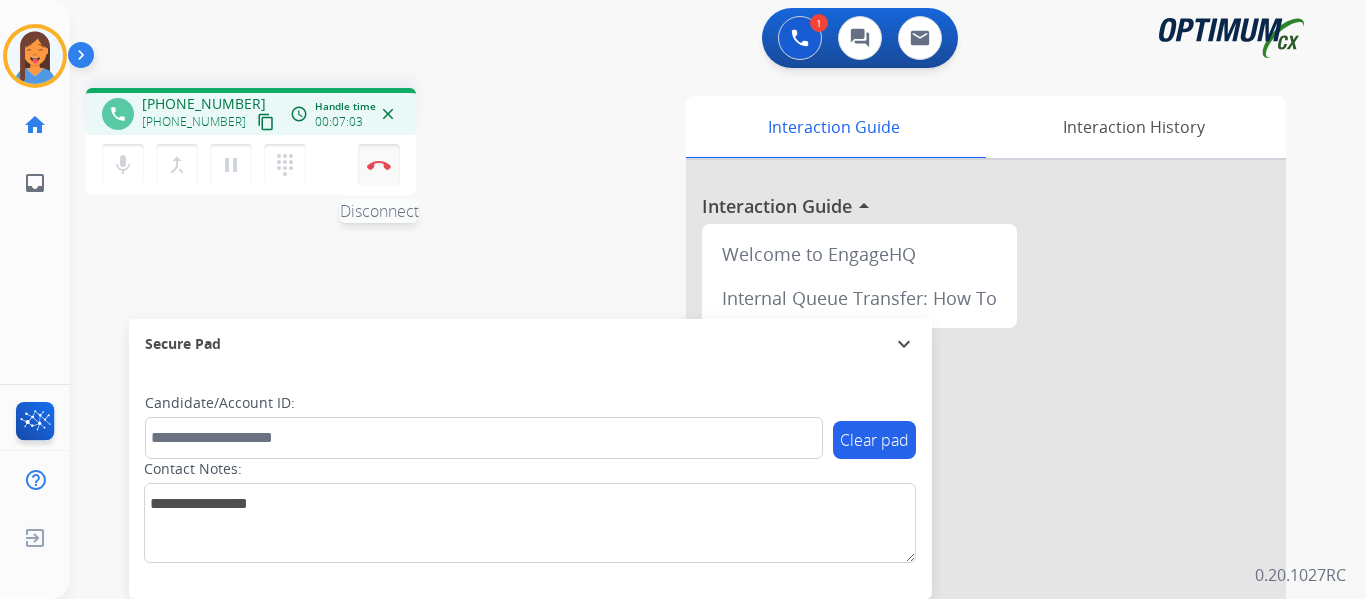click at bounding box center (379, 165) 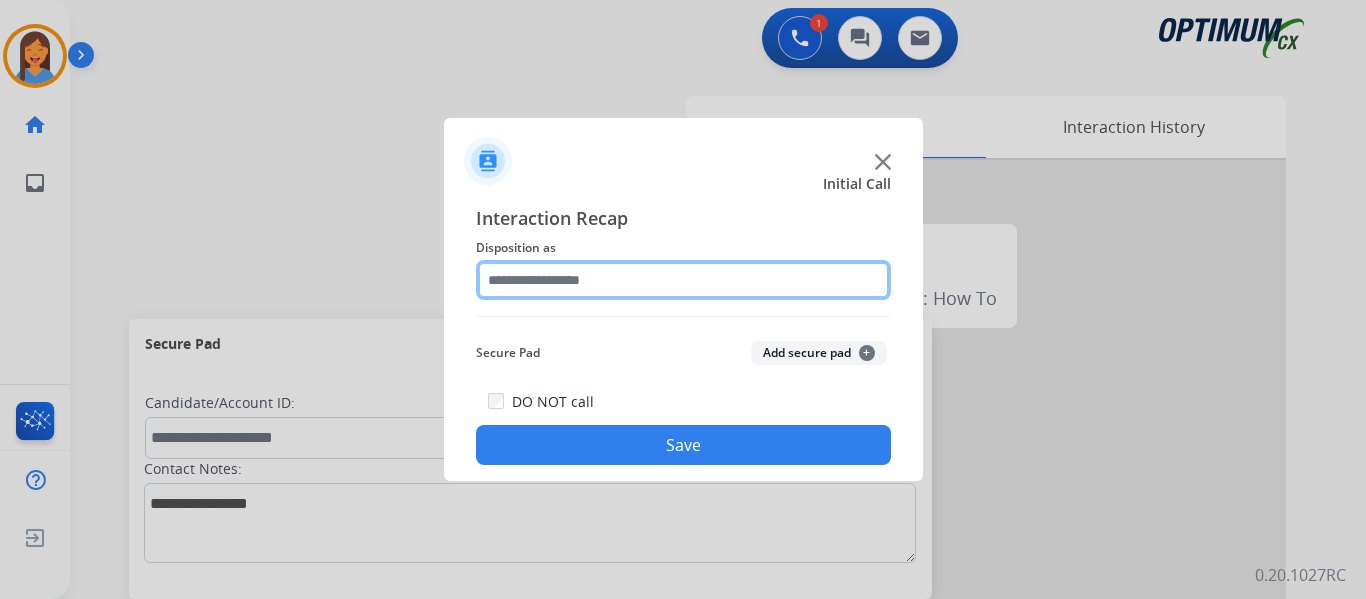 click 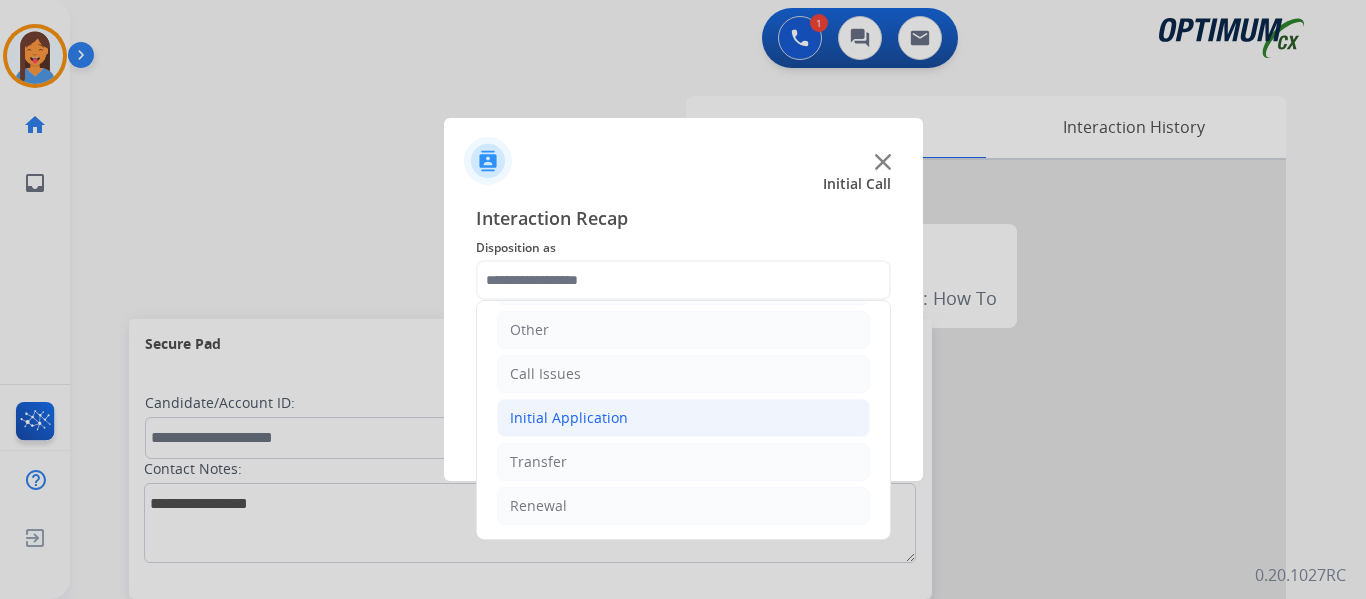 click on "Initial Application" 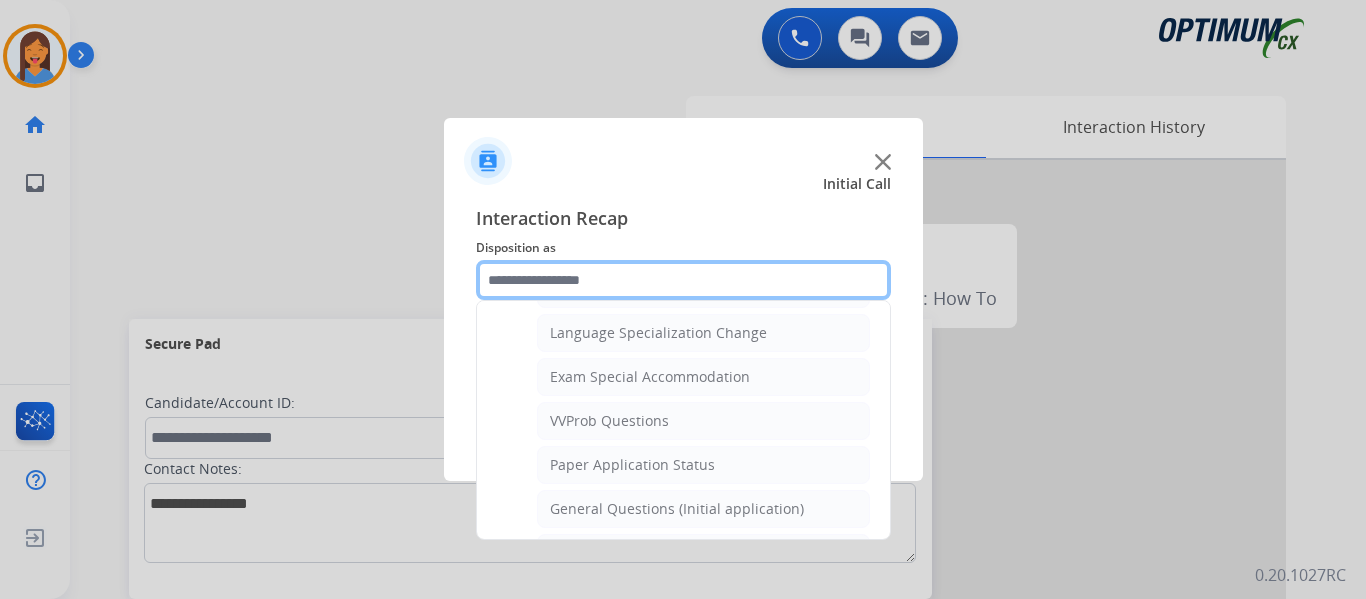 scroll, scrollTop: 1036, scrollLeft: 0, axis: vertical 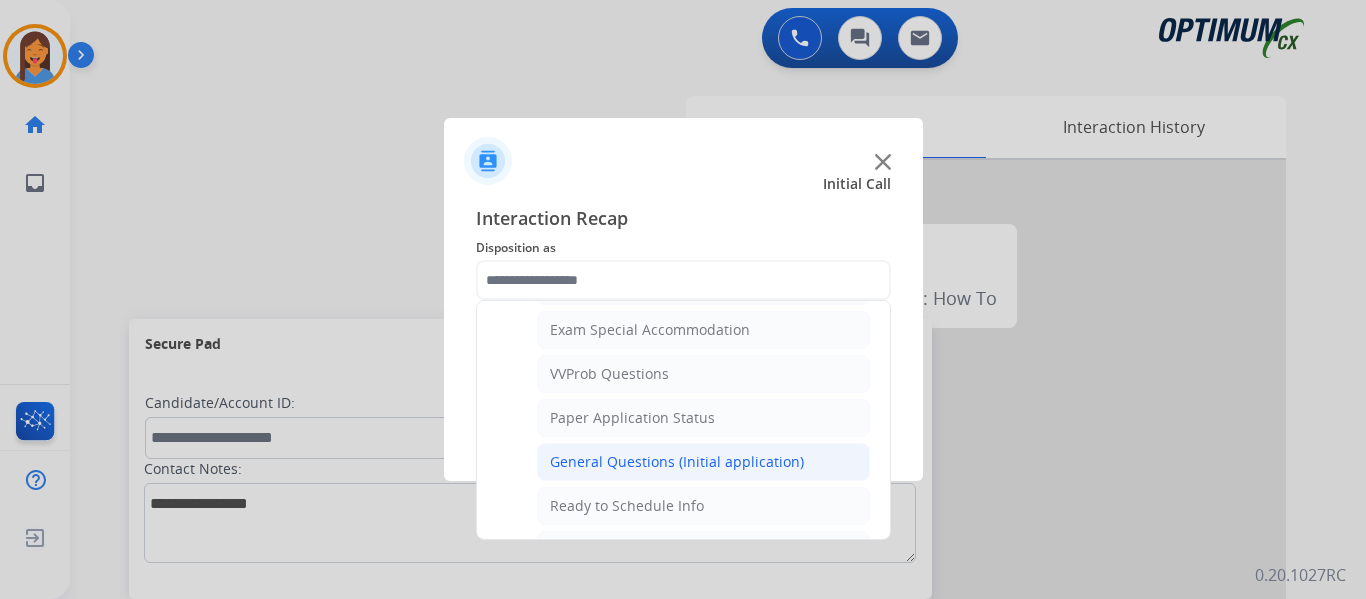 click on "General Questions (Initial application)" 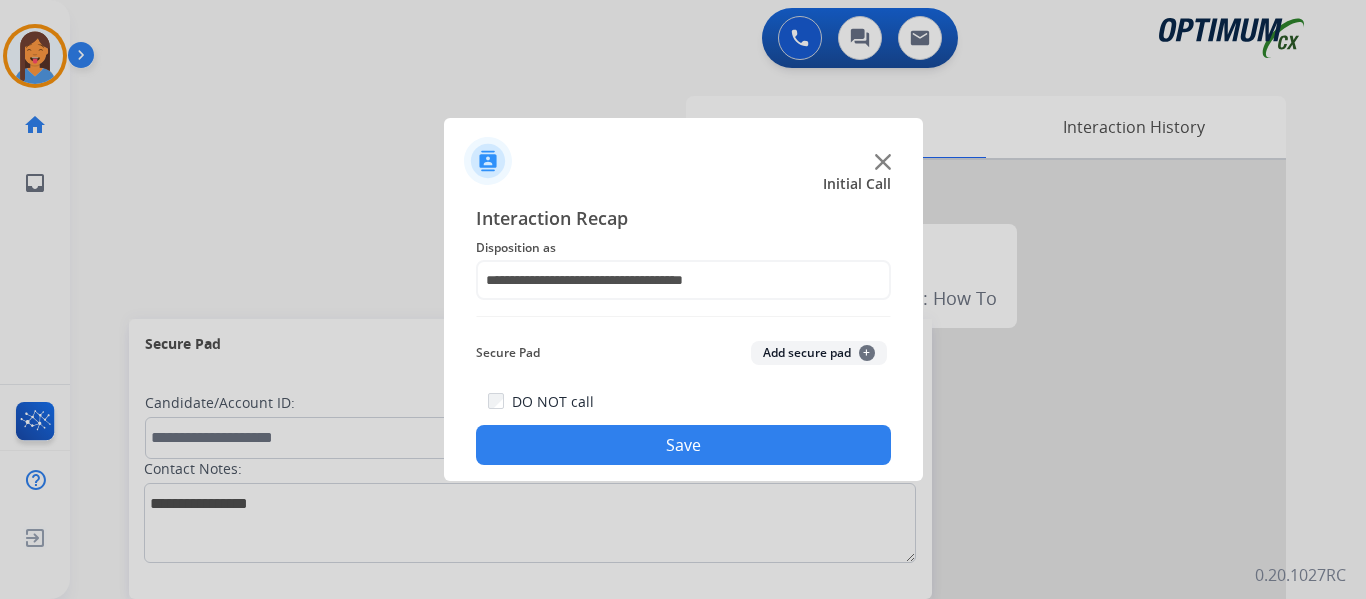 click on "Save" 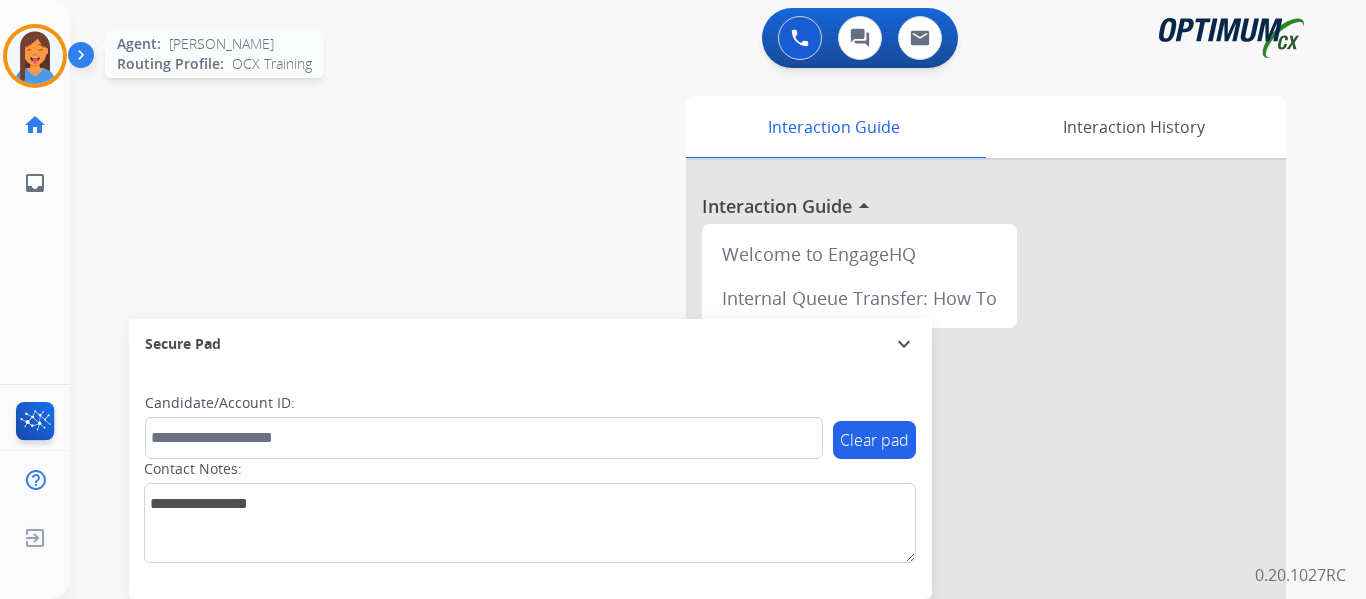 click at bounding box center (35, 56) 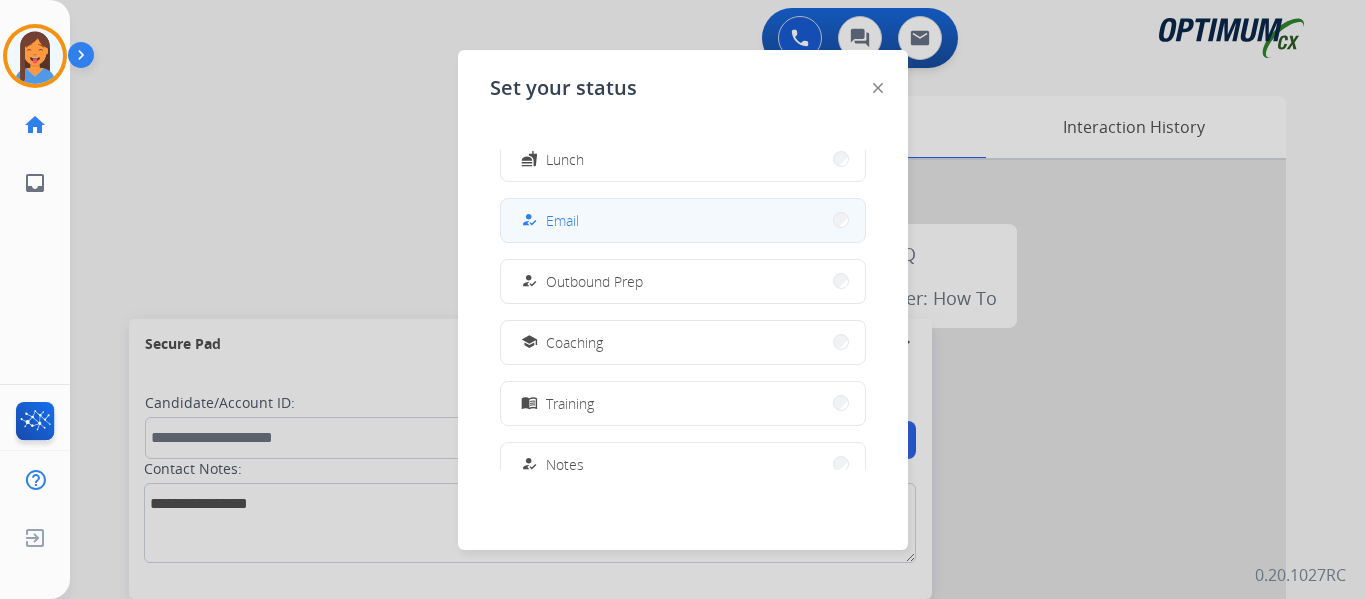 scroll, scrollTop: 300, scrollLeft: 0, axis: vertical 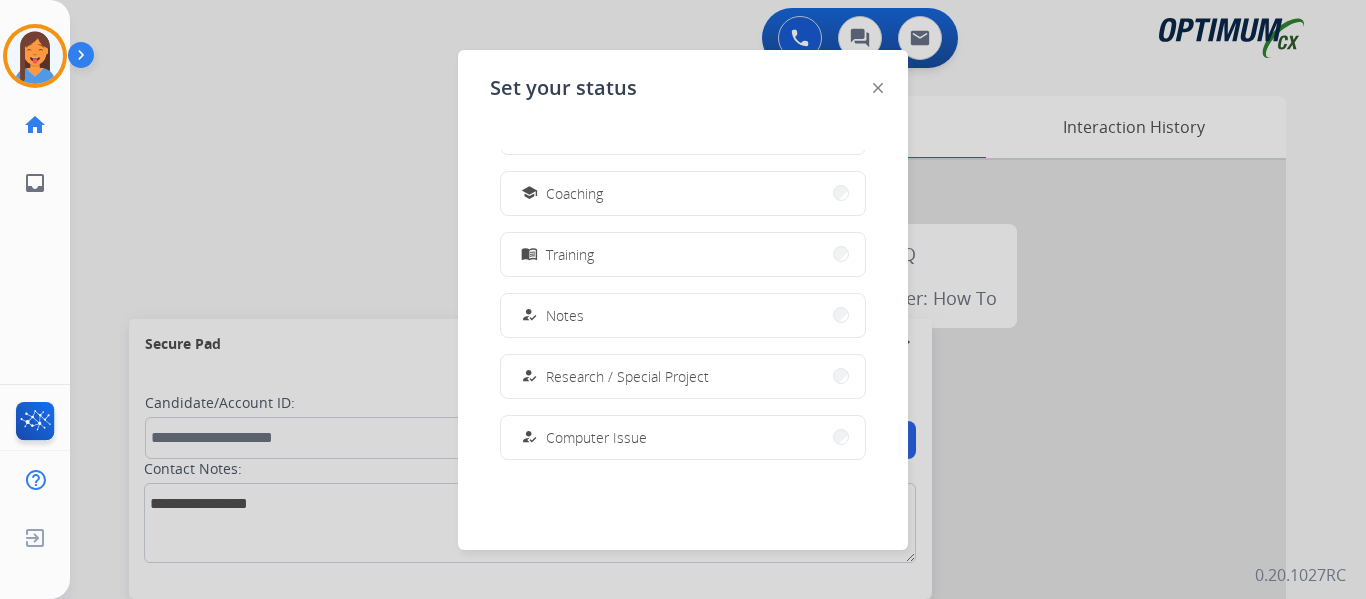 click on "how_to_reg Notes" at bounding box center (683, 315) 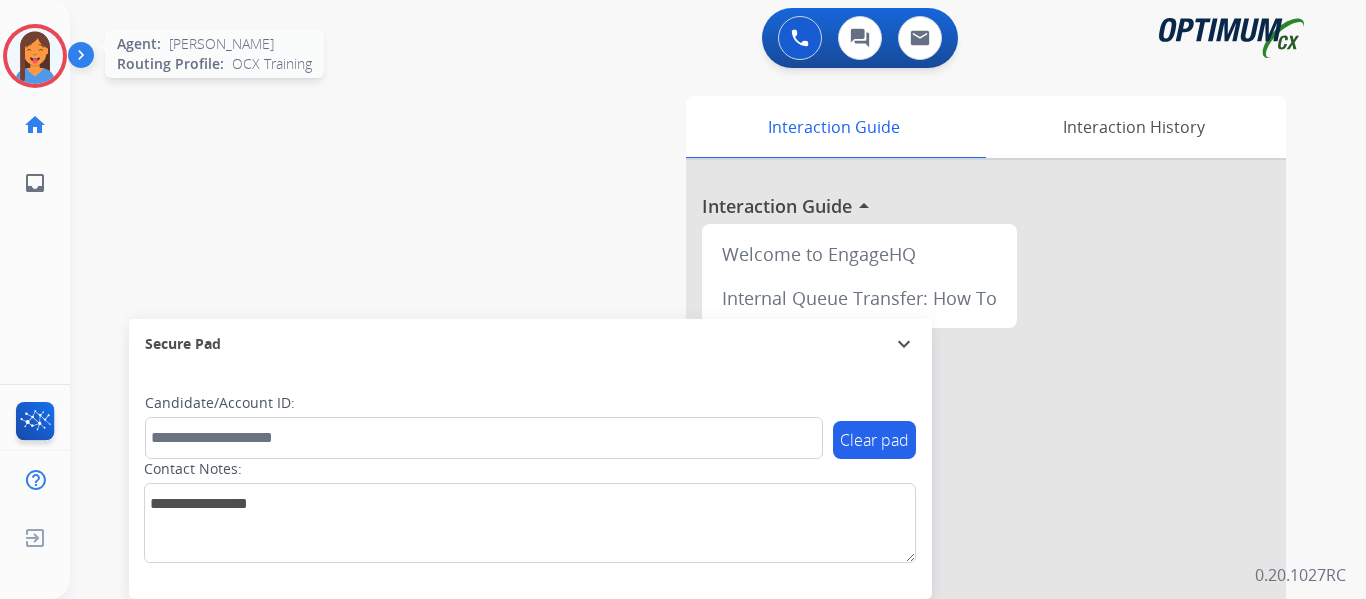 click at bounding box center (35, 56) 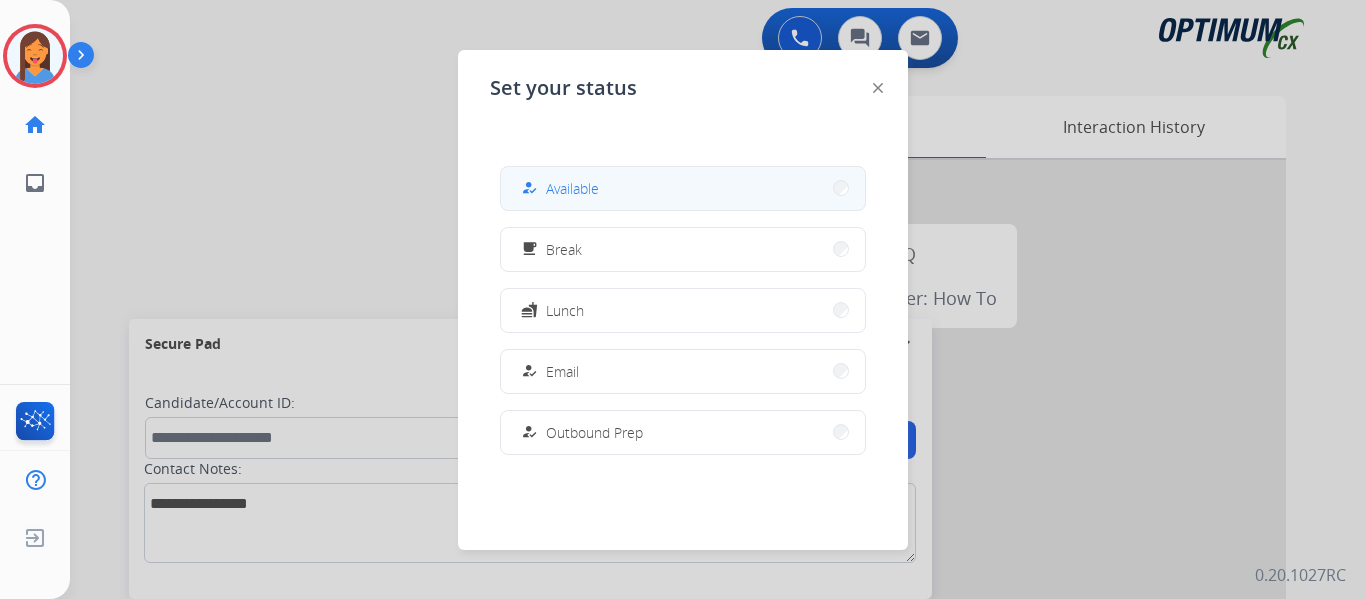 click on "how_to_reg Available" at bounding box center [683, 188] 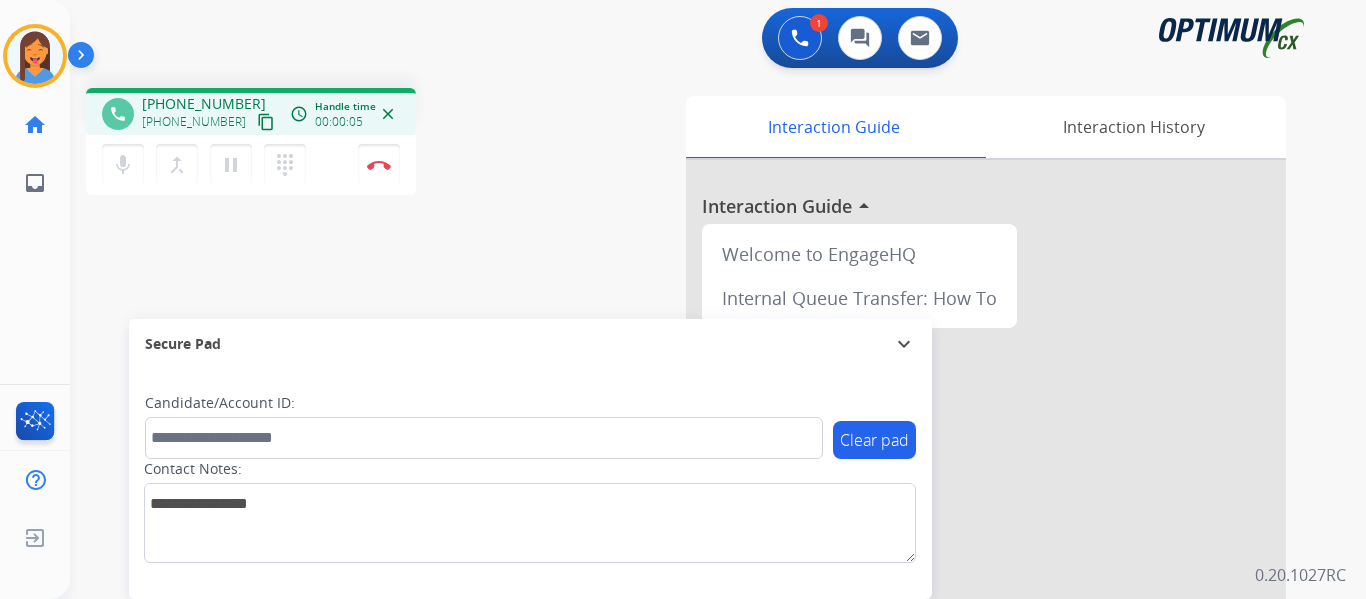click on "content_copy" at bounding box center [266, 122] 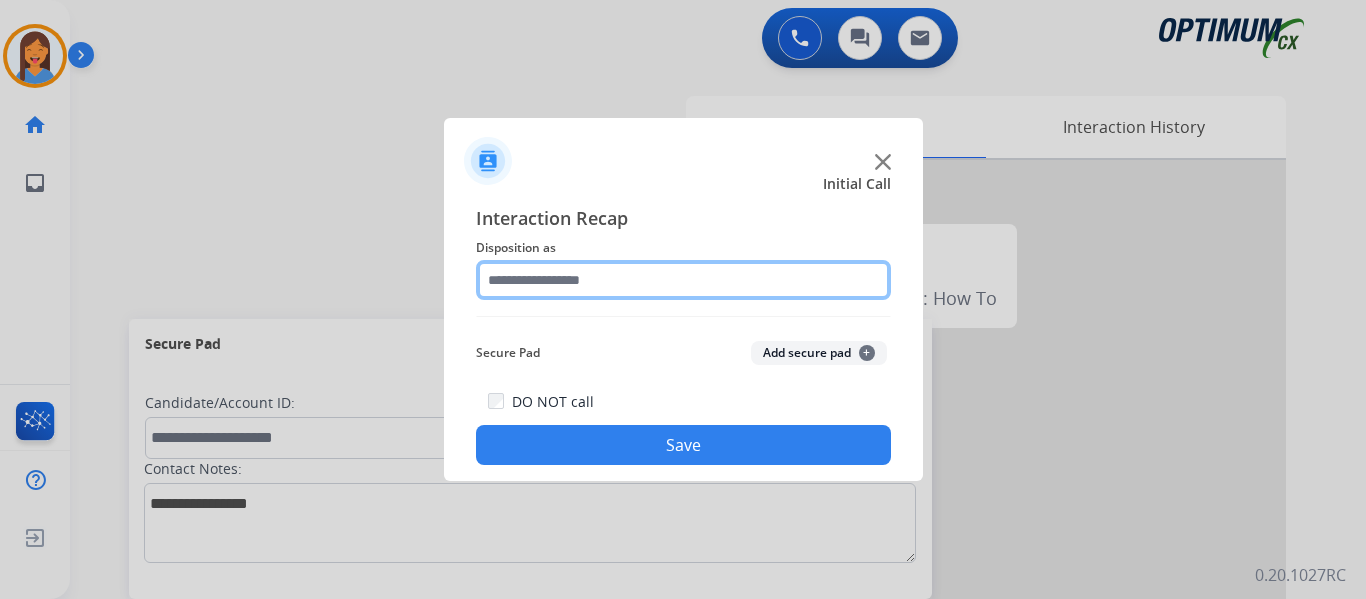 click 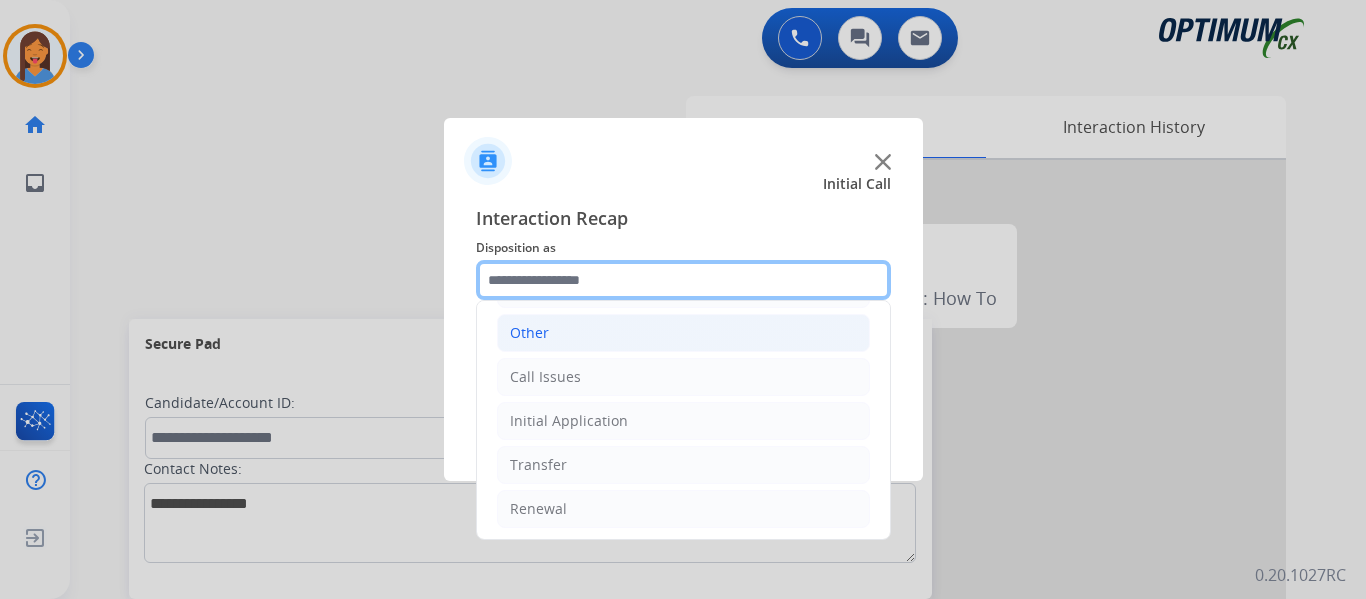 scroll, scrollTop: 136, scrollLeft: 0, axis: vertical 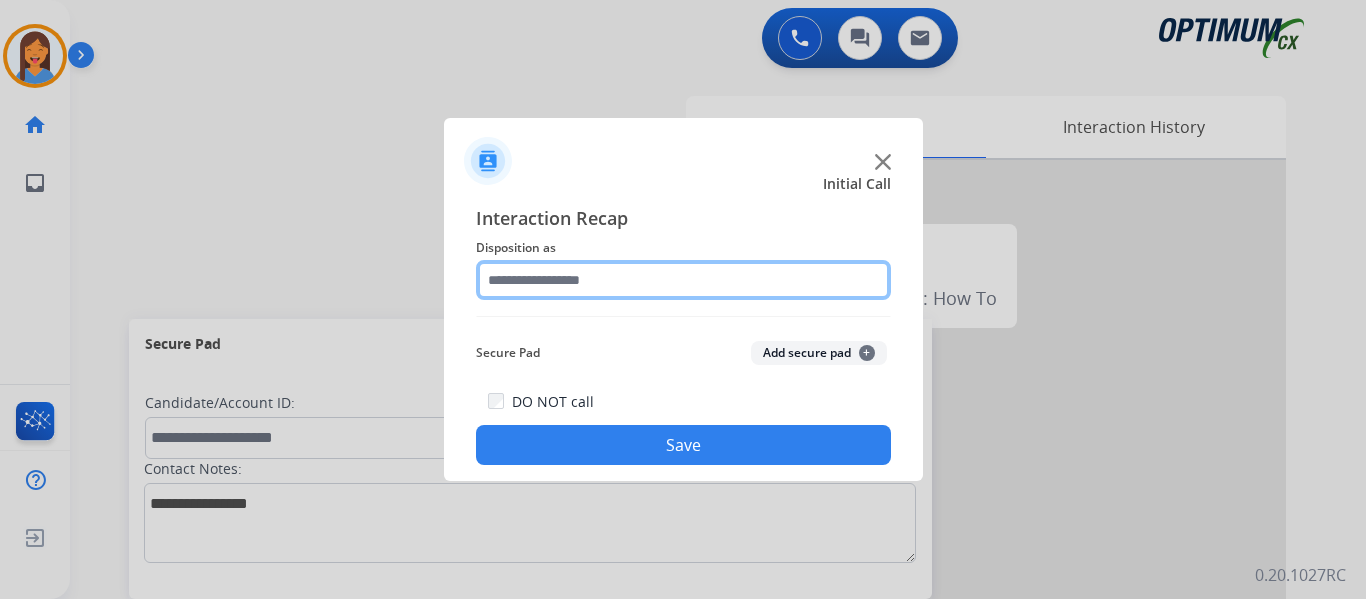click 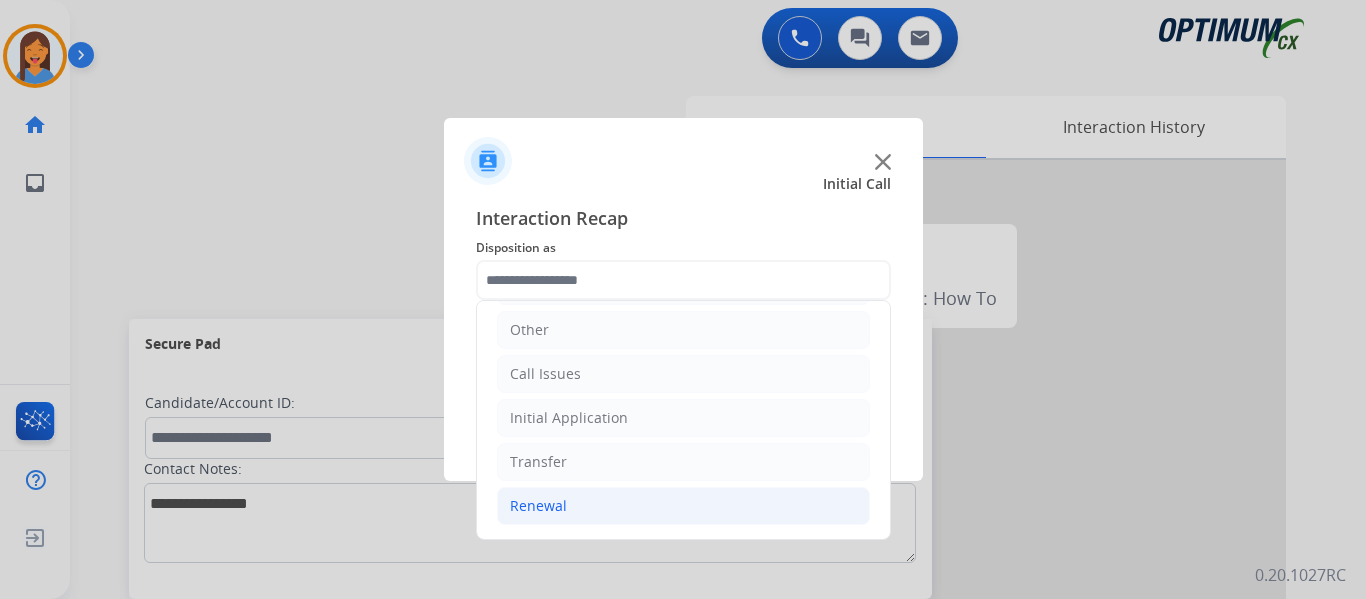 click on "Renewal" 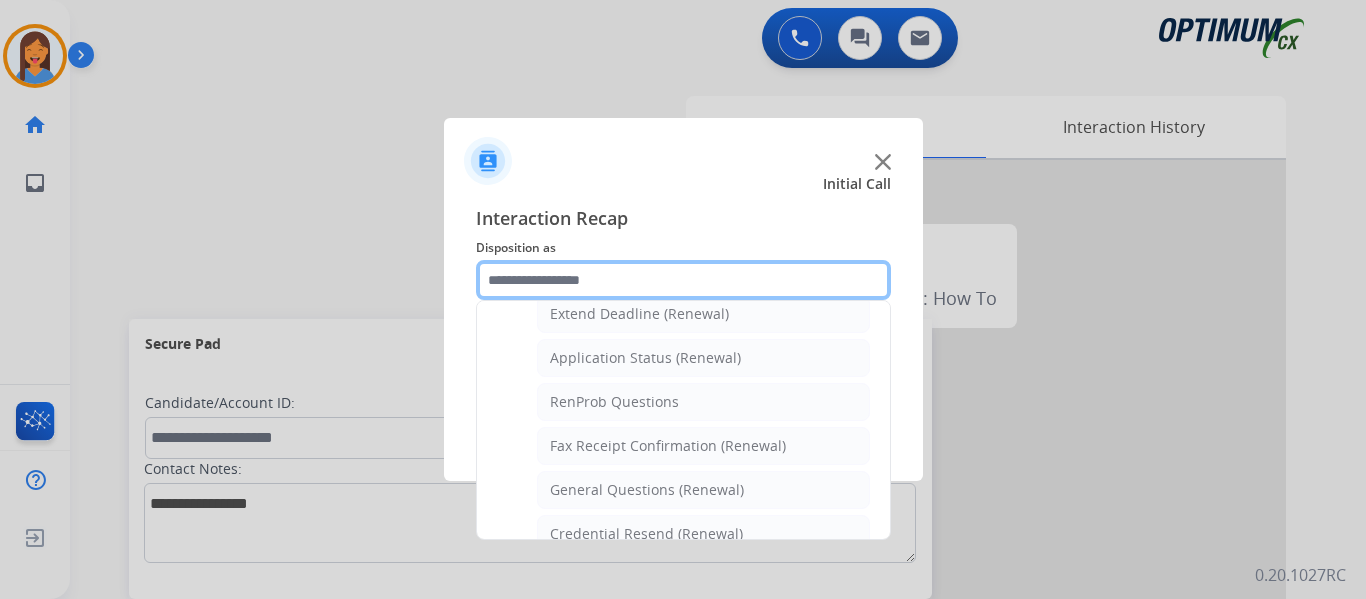 scroll, scrollTop: 536, scrollLeft: 0, axis: vertical 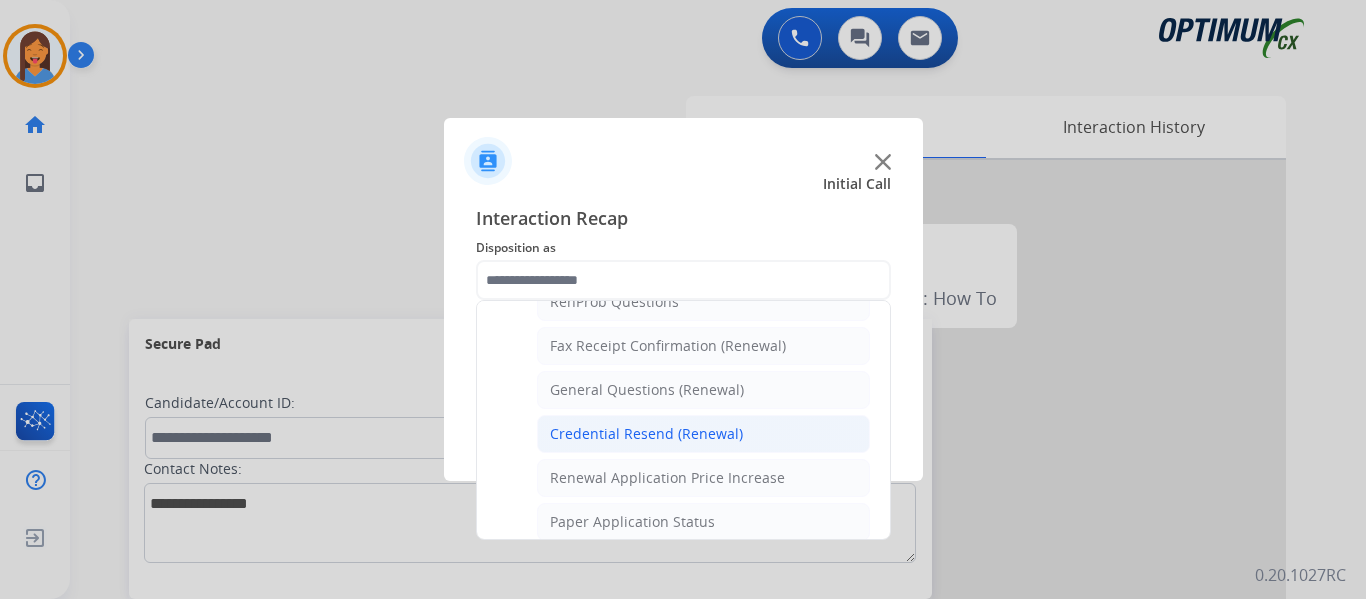 click on "Credential Resend (Renewal)" 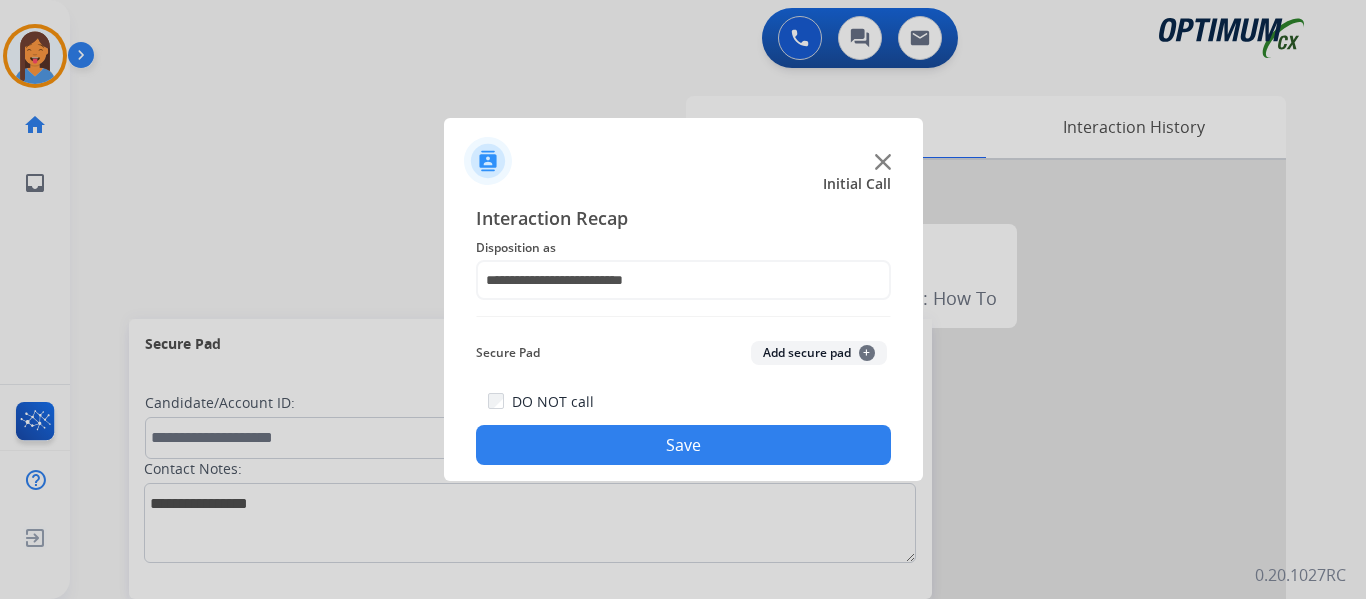 click on "Save" 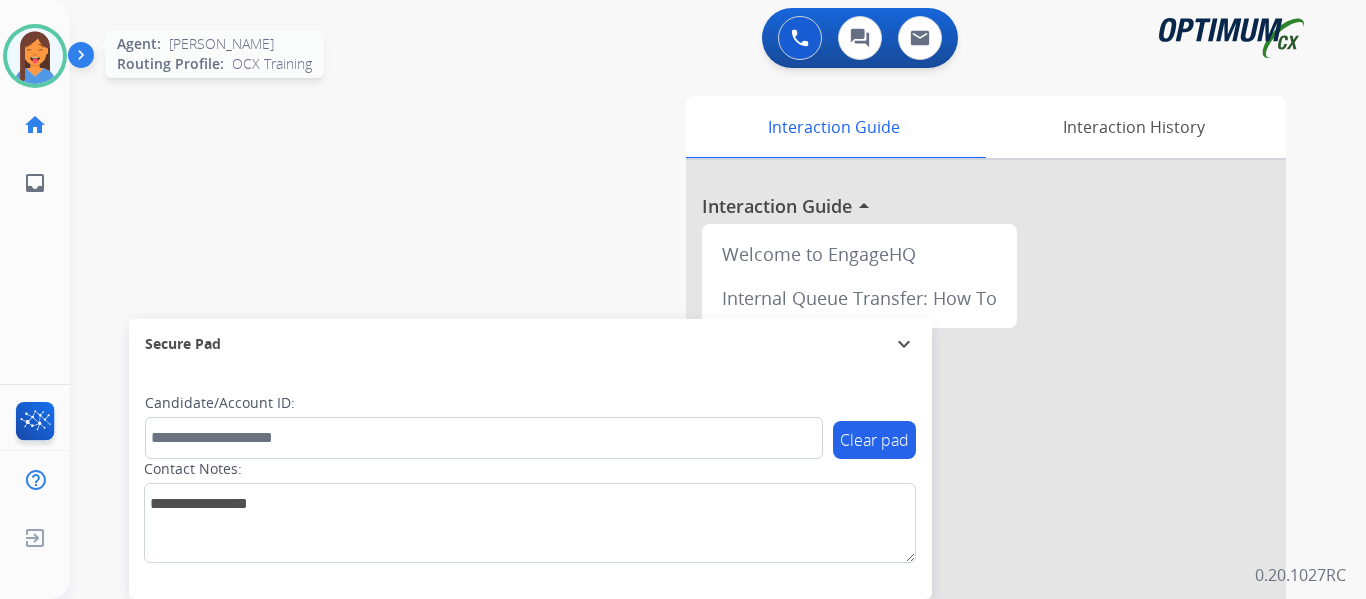 click at bounding box center [35, 56] 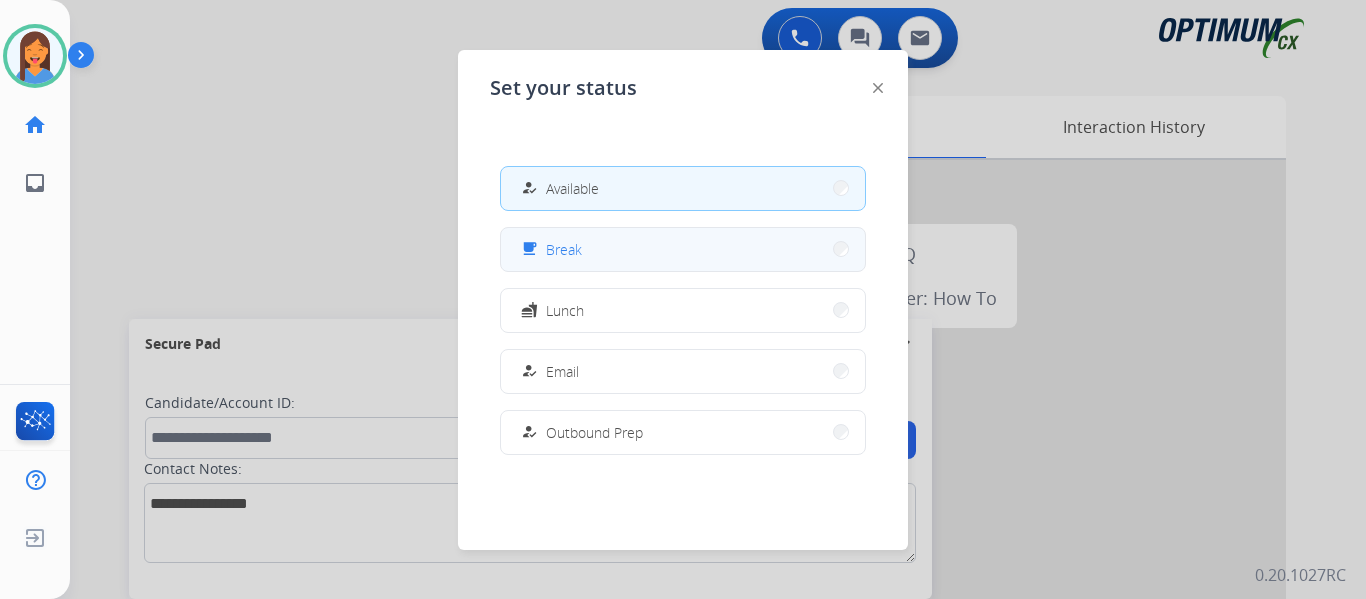 click on "free_breakfast Break" at bounding box center (683, 249) 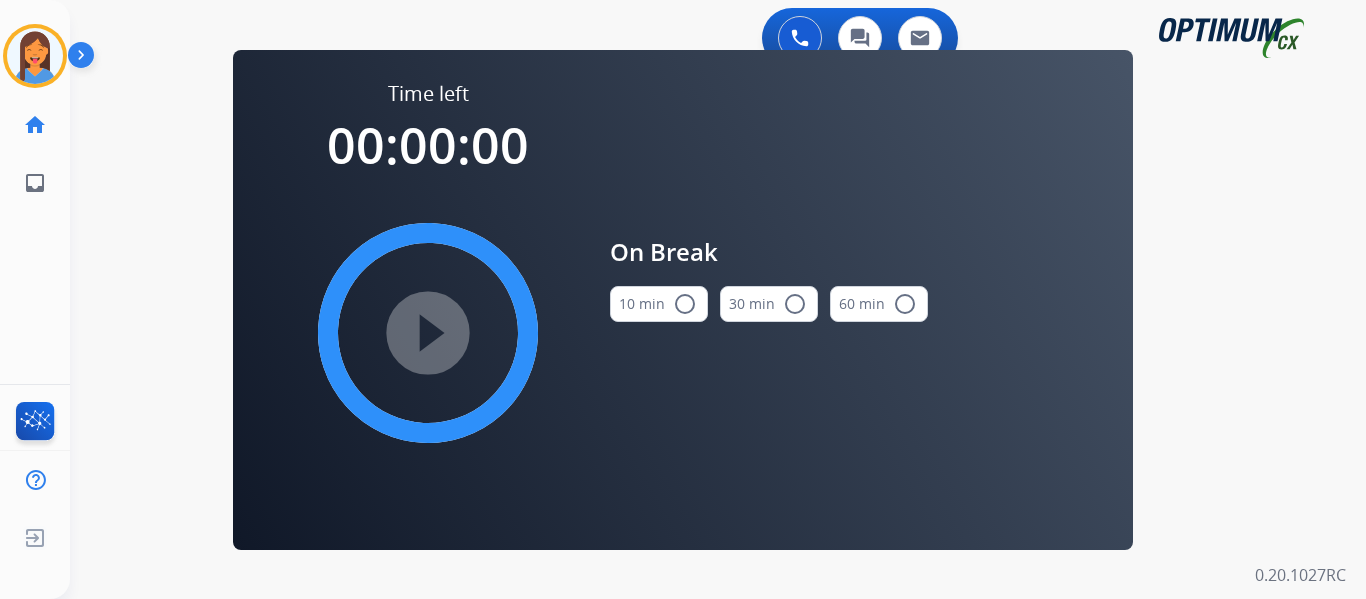 drag, startPoint x: 666, startPoint y: 293, endPoint x: 587, endPoint y: 312, distance: 81.25269 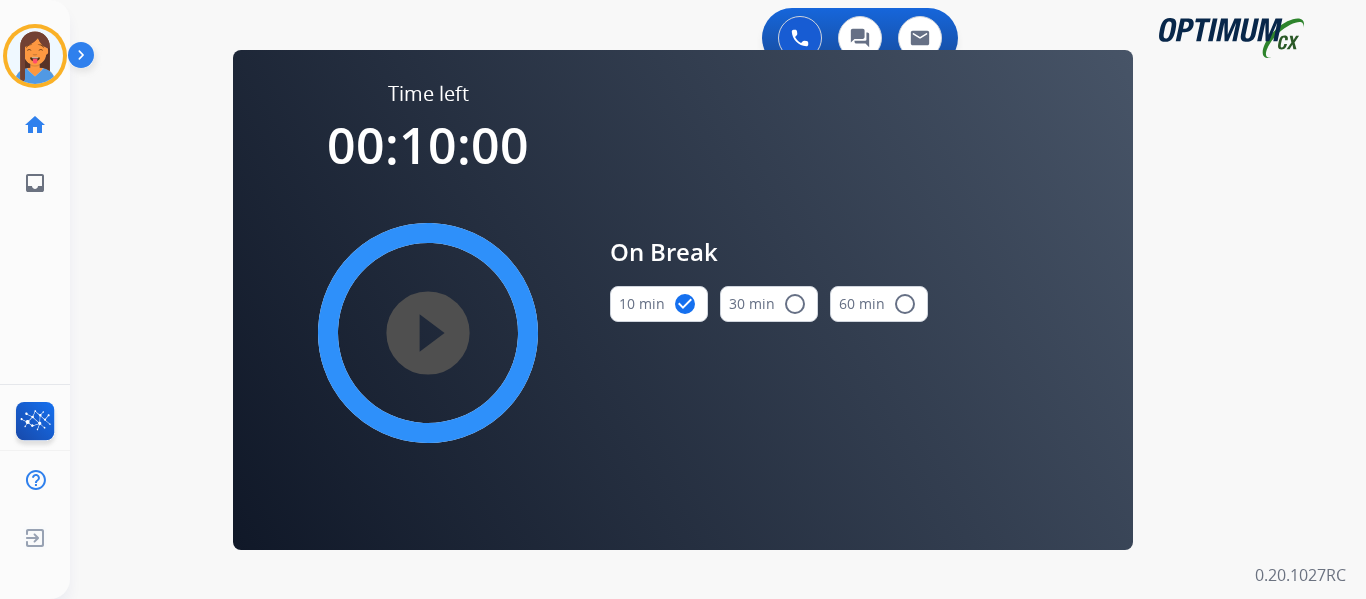 click on "play_circle_filled" at bounding box center [428, 333] 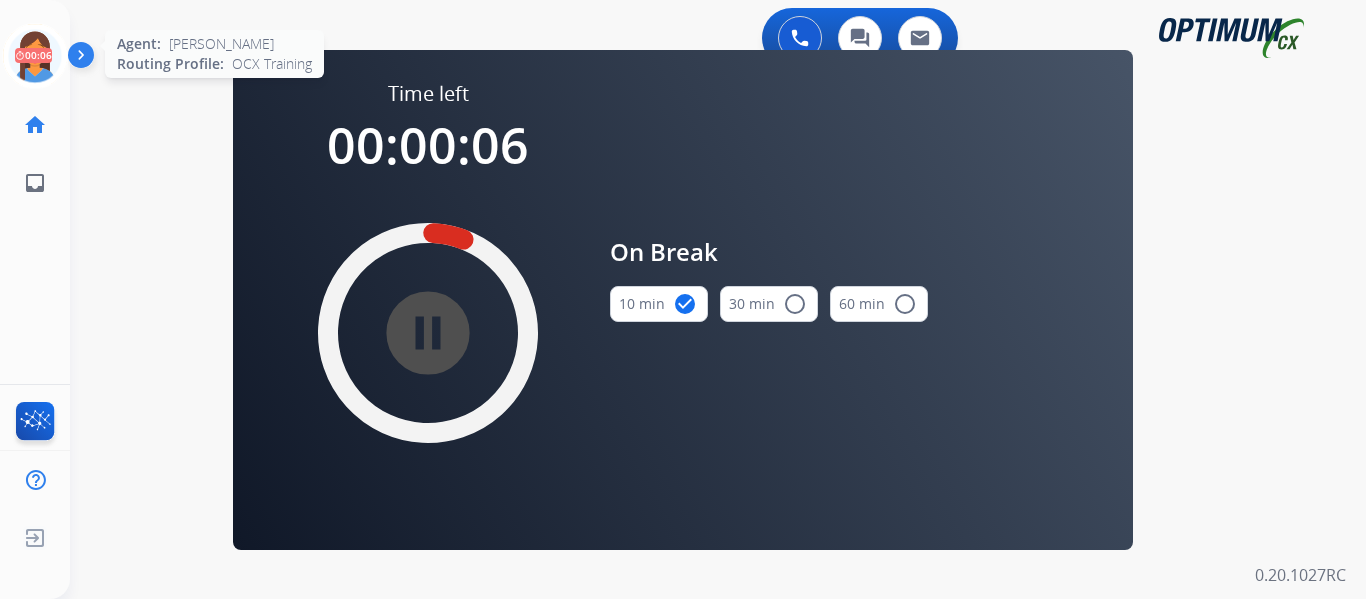 click 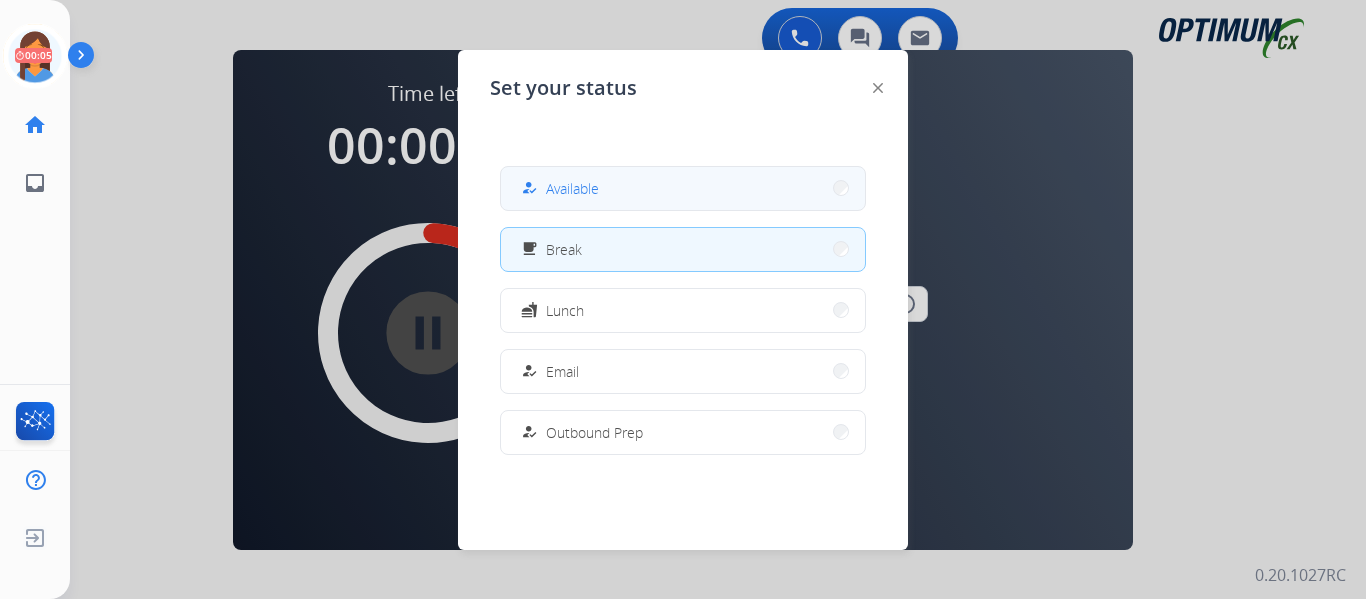 click on "how_to_reg Available" at bounding box center (558, 188) 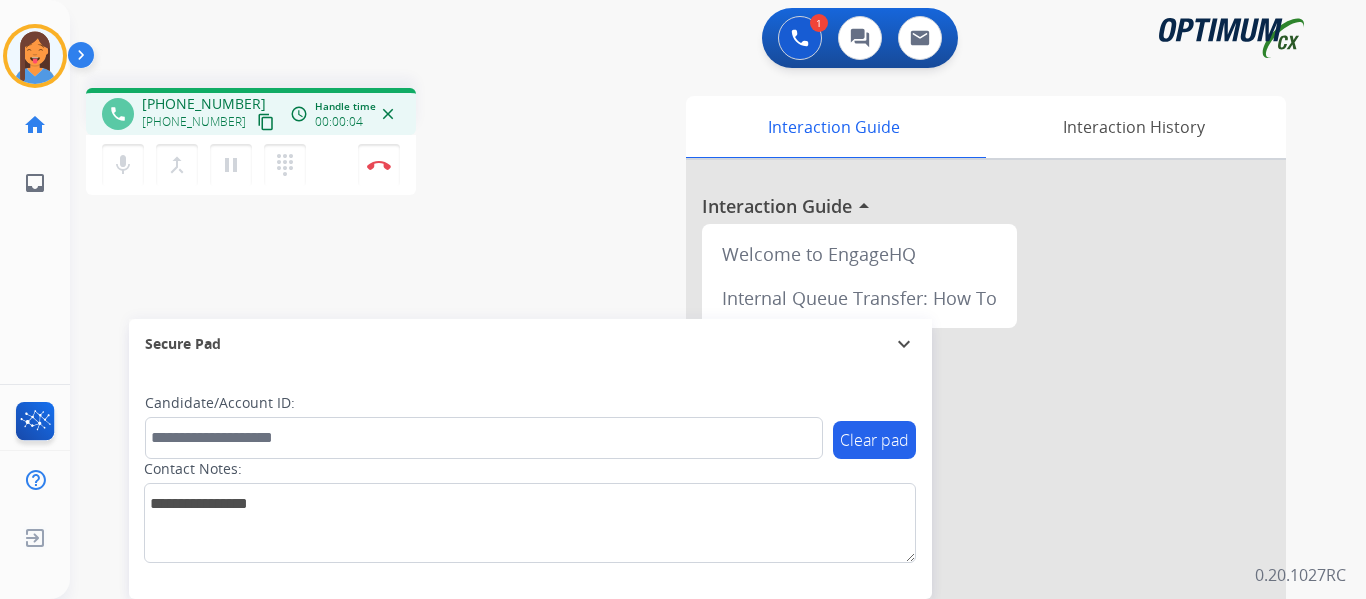 click on "content_copy" at bounding box center [266, 122] 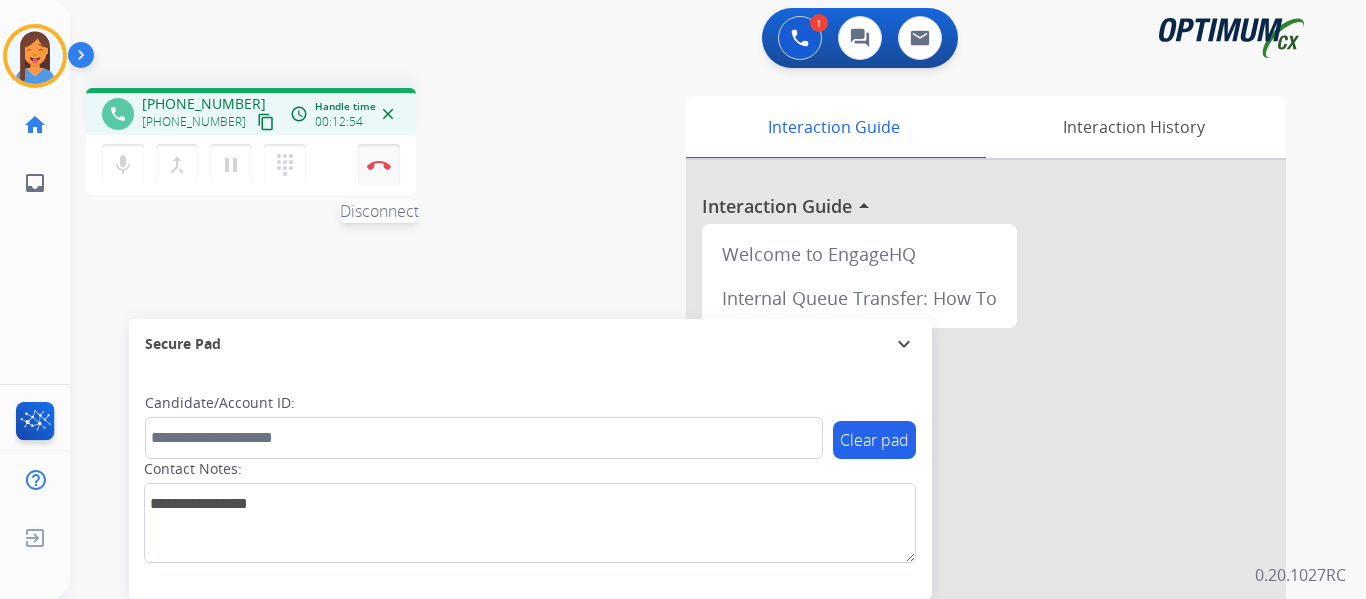 click on "Disconnect" at bounding box center (379, 165) 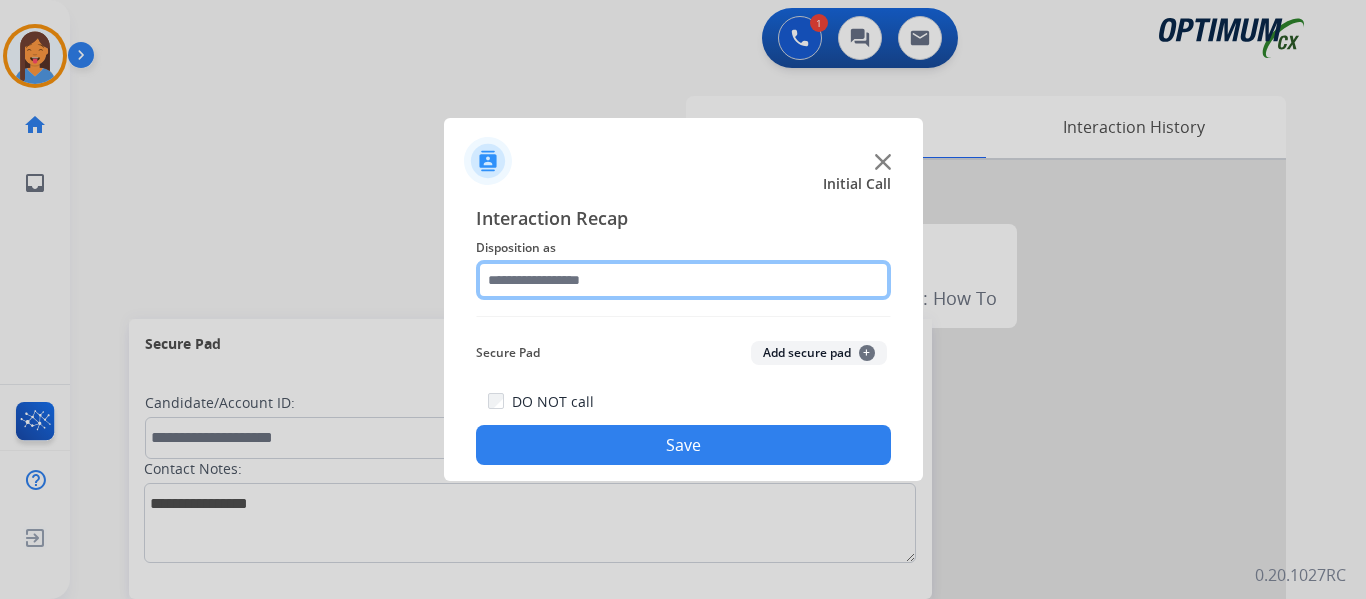 click 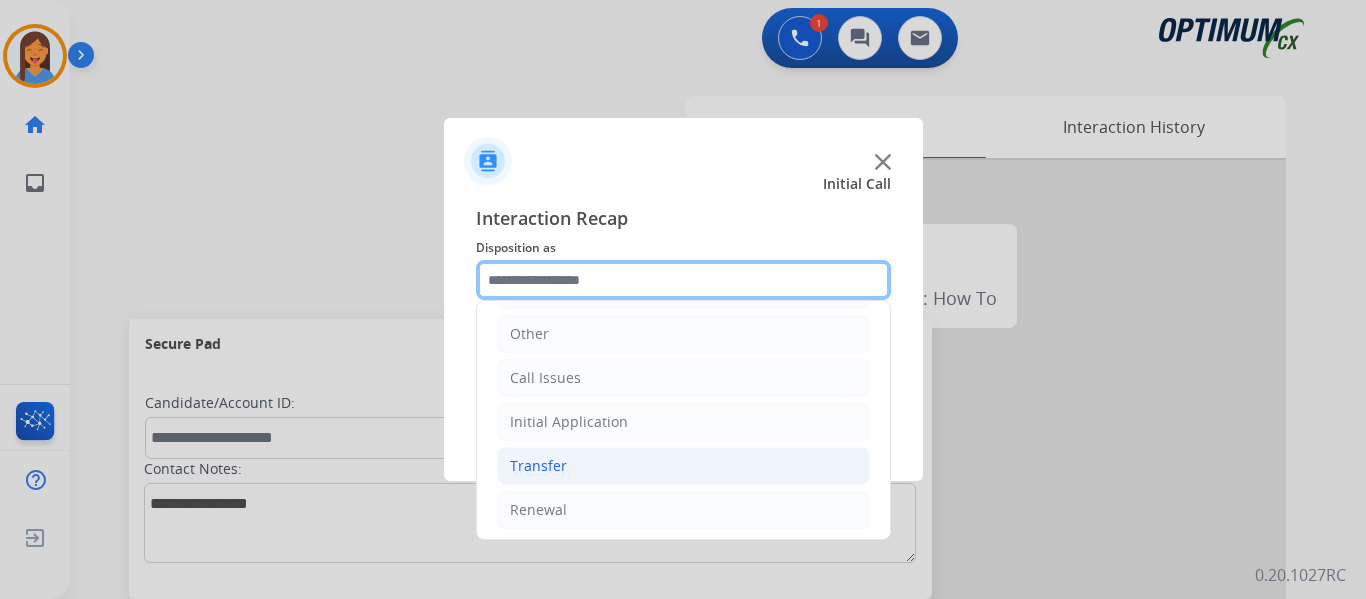 scroll, scrollTop: 136, scrollLeft: 0, axis: vertical 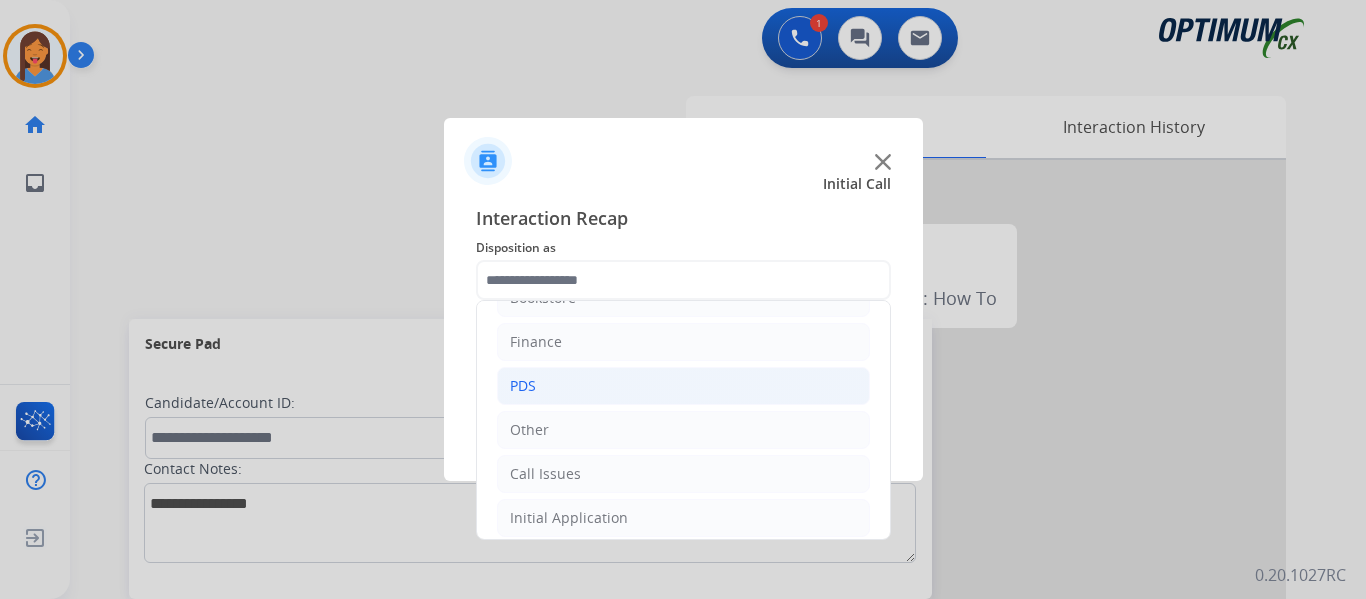 click on "PDS" 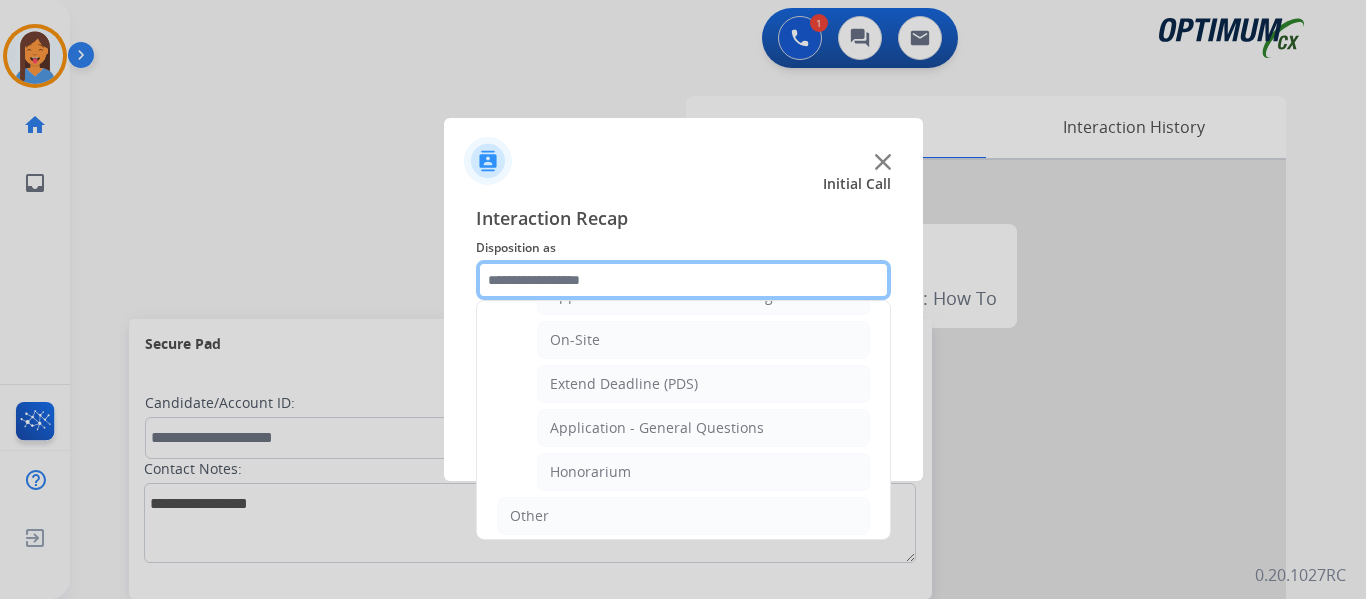 scroll, scrollTop: 536, scrollLeft: 0, axis: vertical 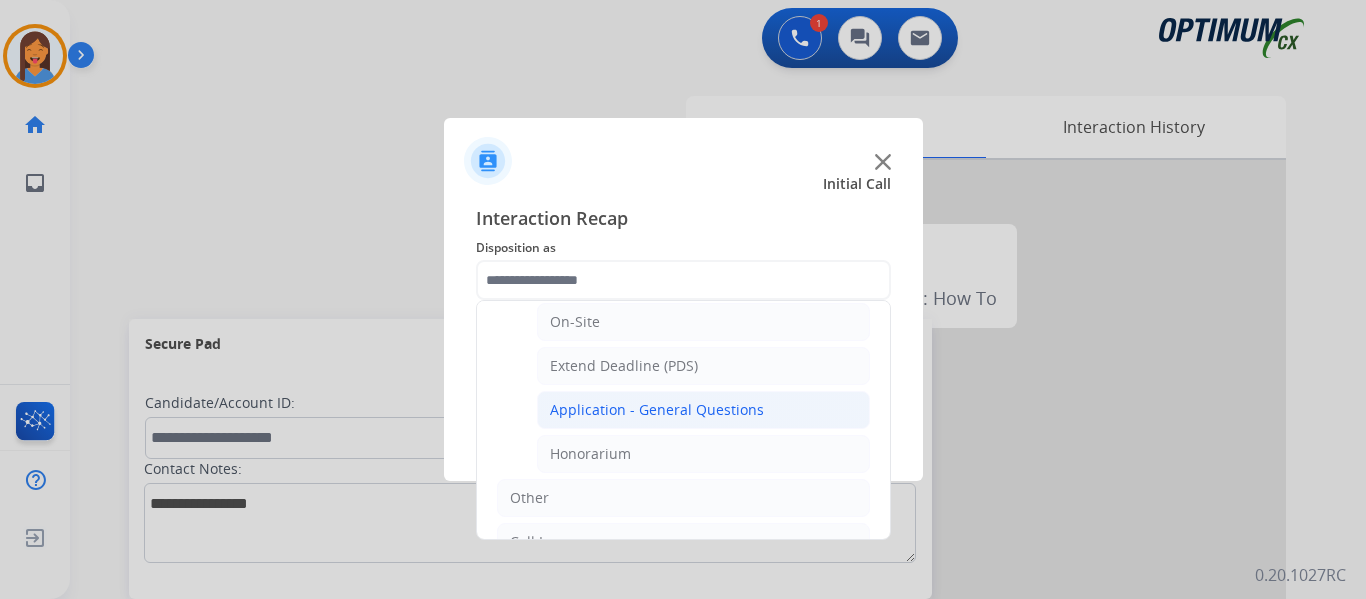 click on "Application - General Questions" 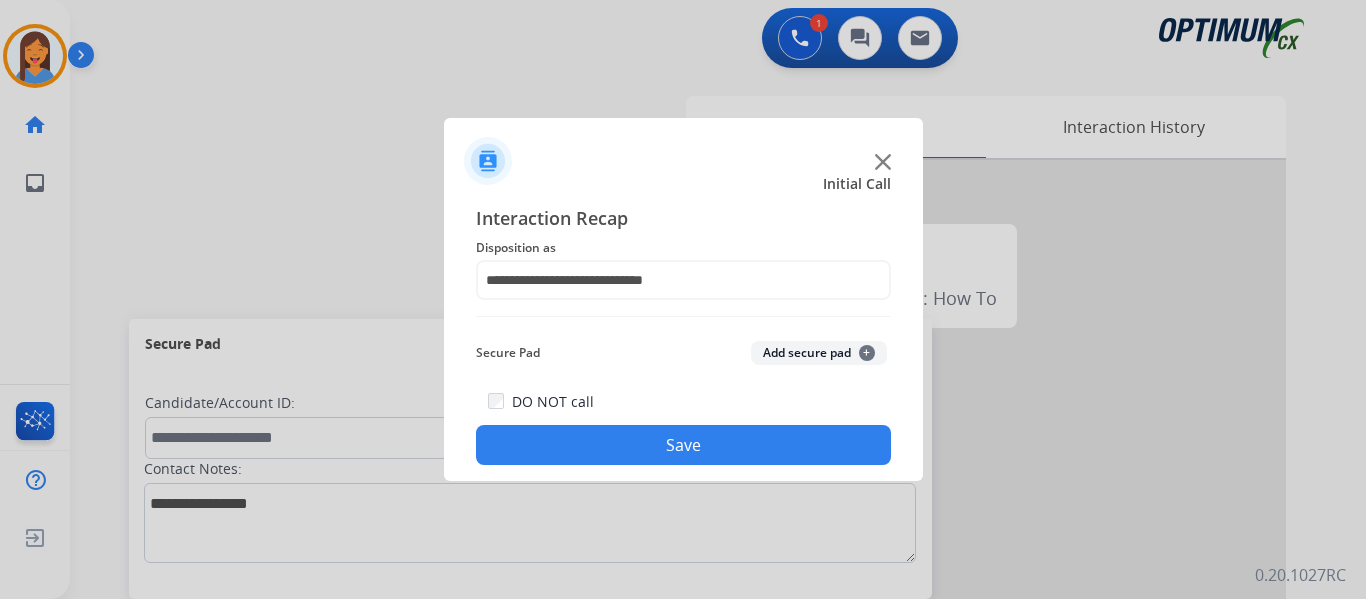 click on "Save" 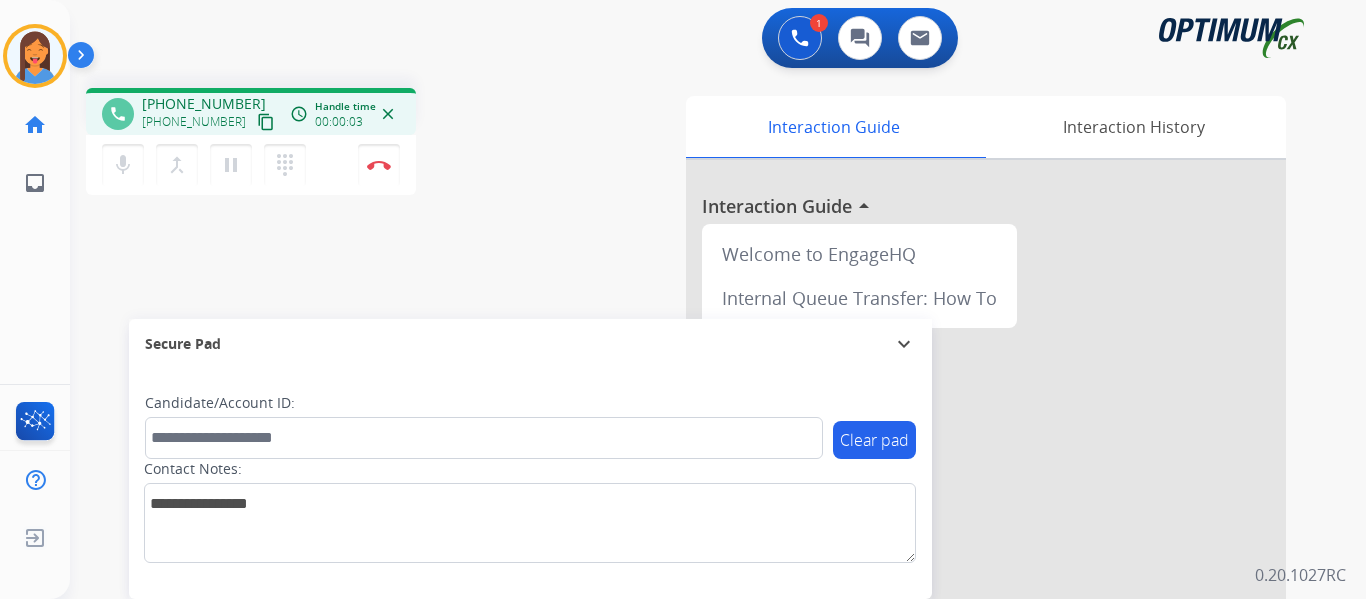 click on "content_copy" at bounding box center (266, 122) 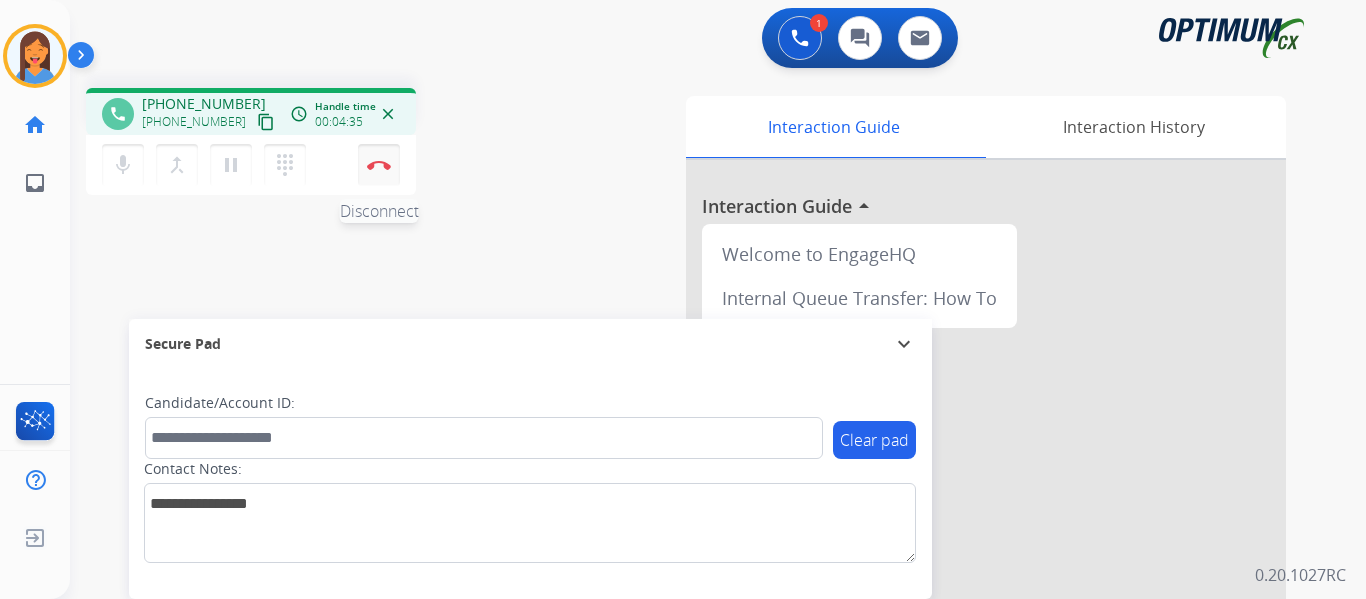 click at bounding box center (379, 165) 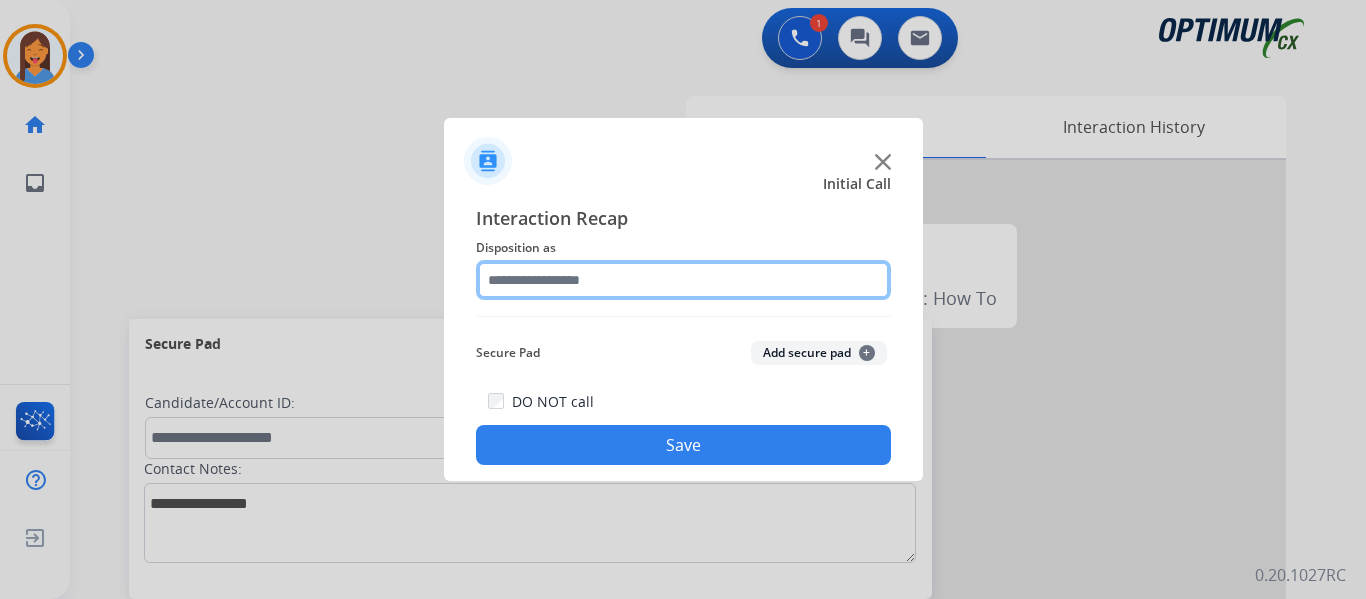 click 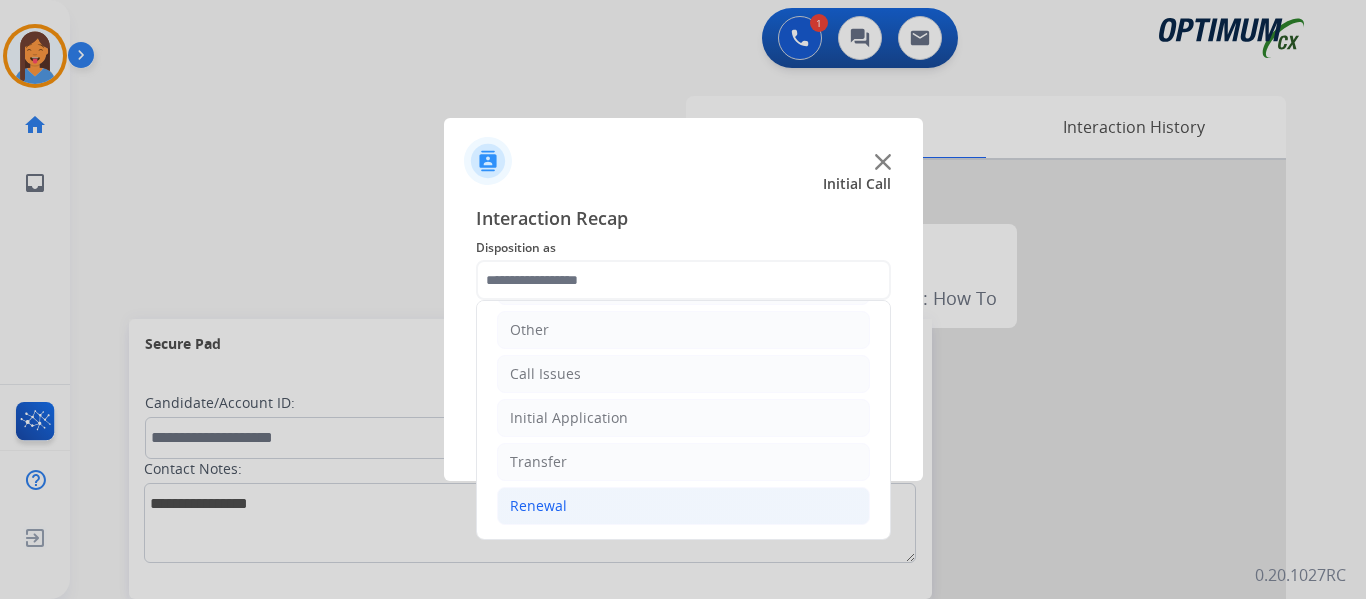 click on "Renewal" 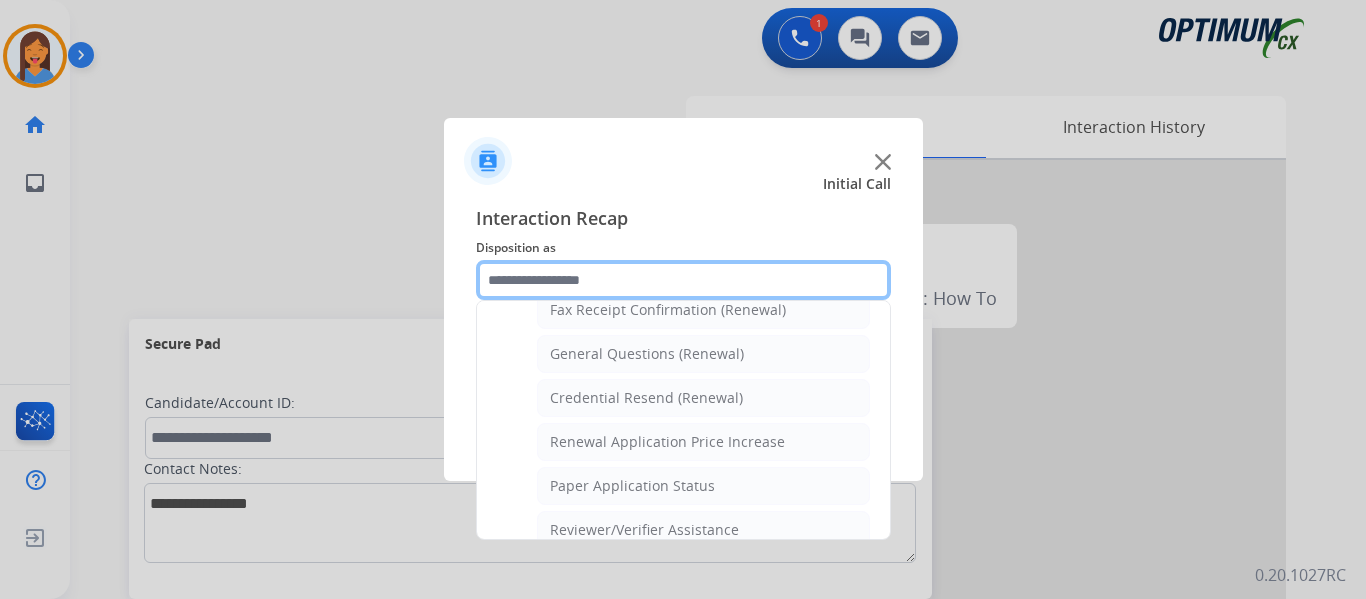 scroll, scrollTop: 472, scrollLeft: 0, axis: vertical 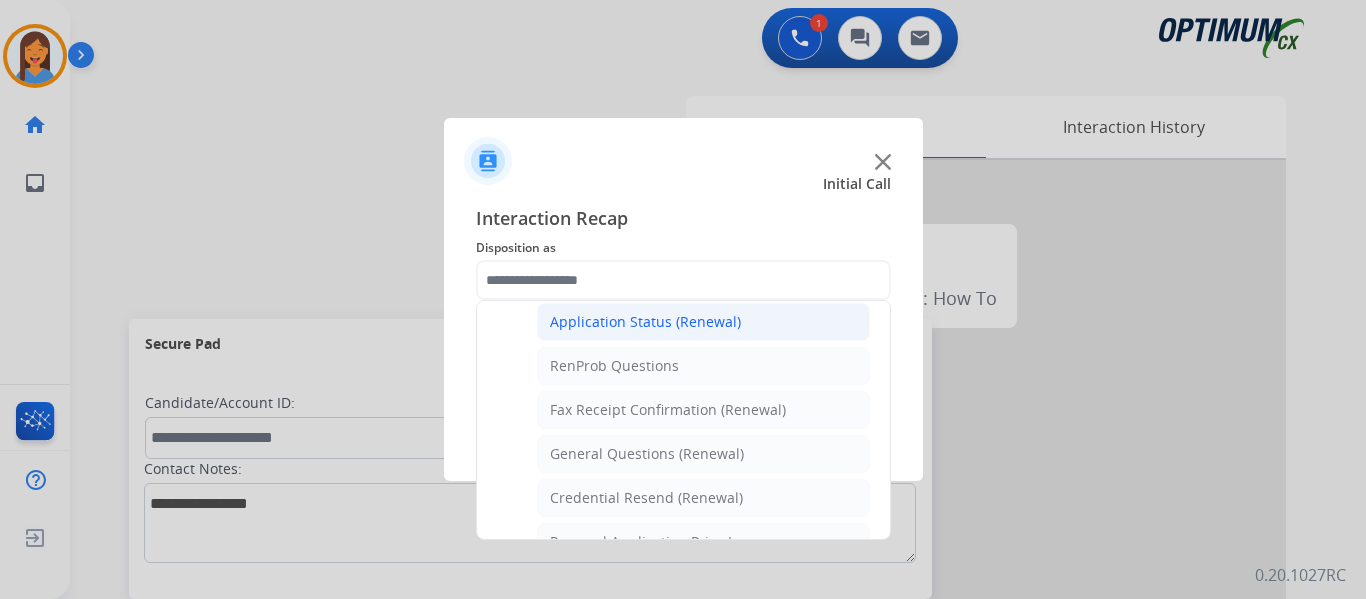 click on "Application Status (Renewal)" 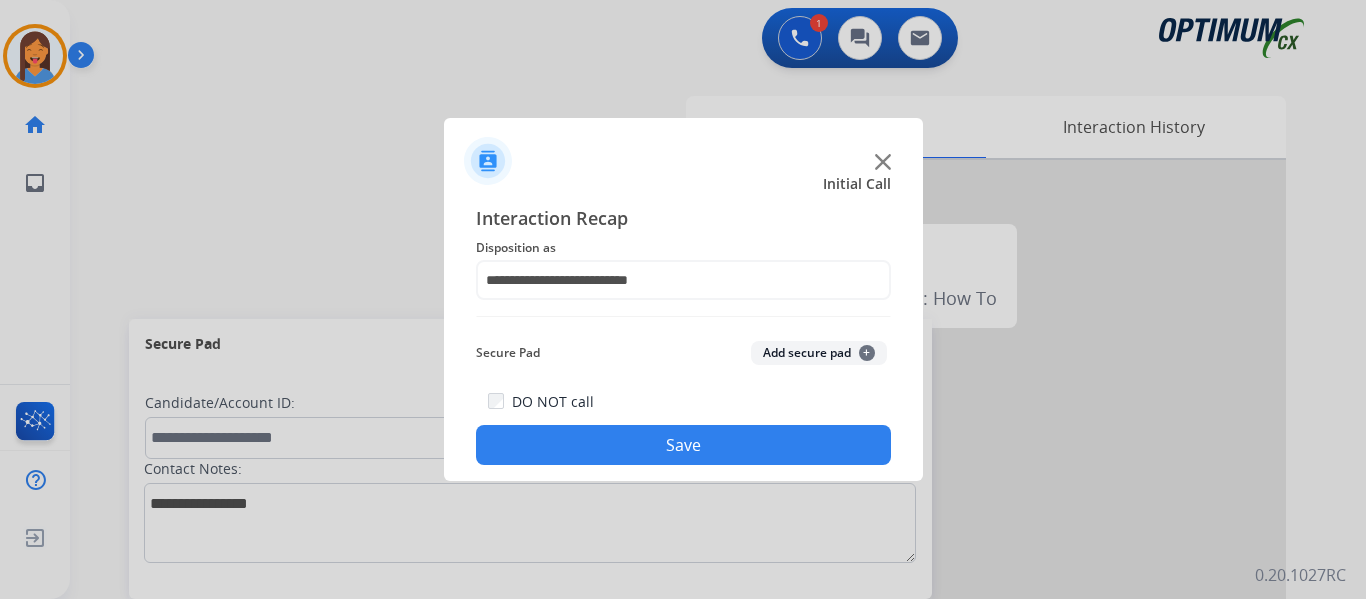click on "Save" 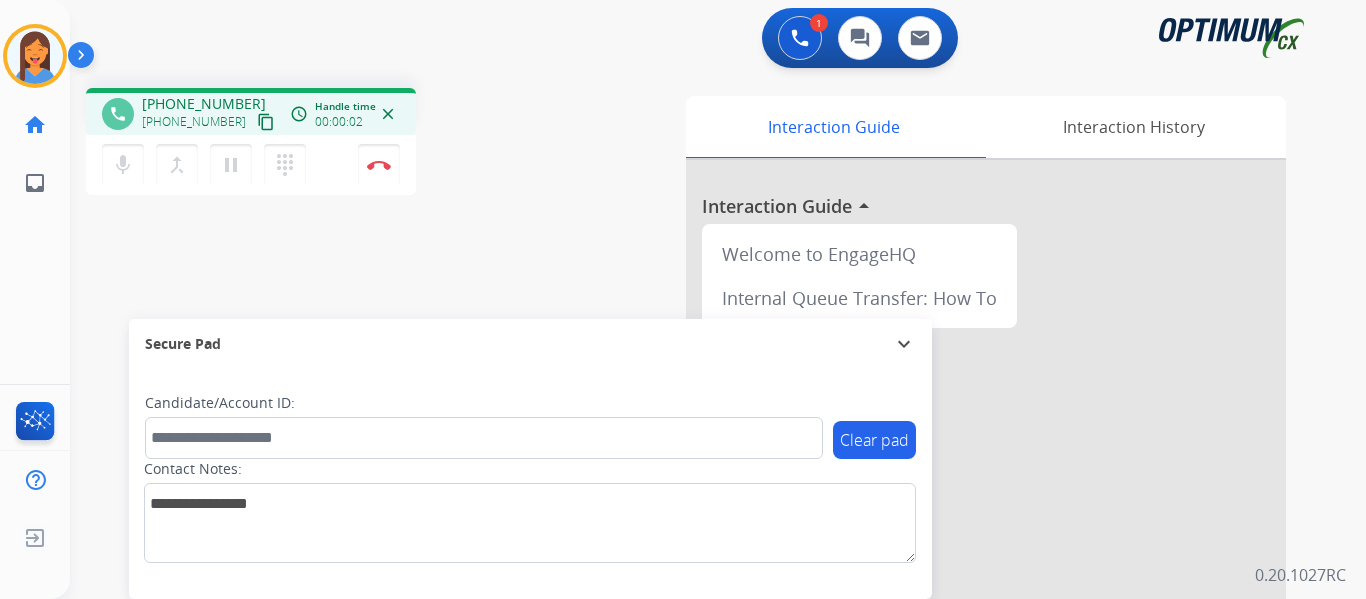 click on "content_copy" at bounding box center (266, 122) 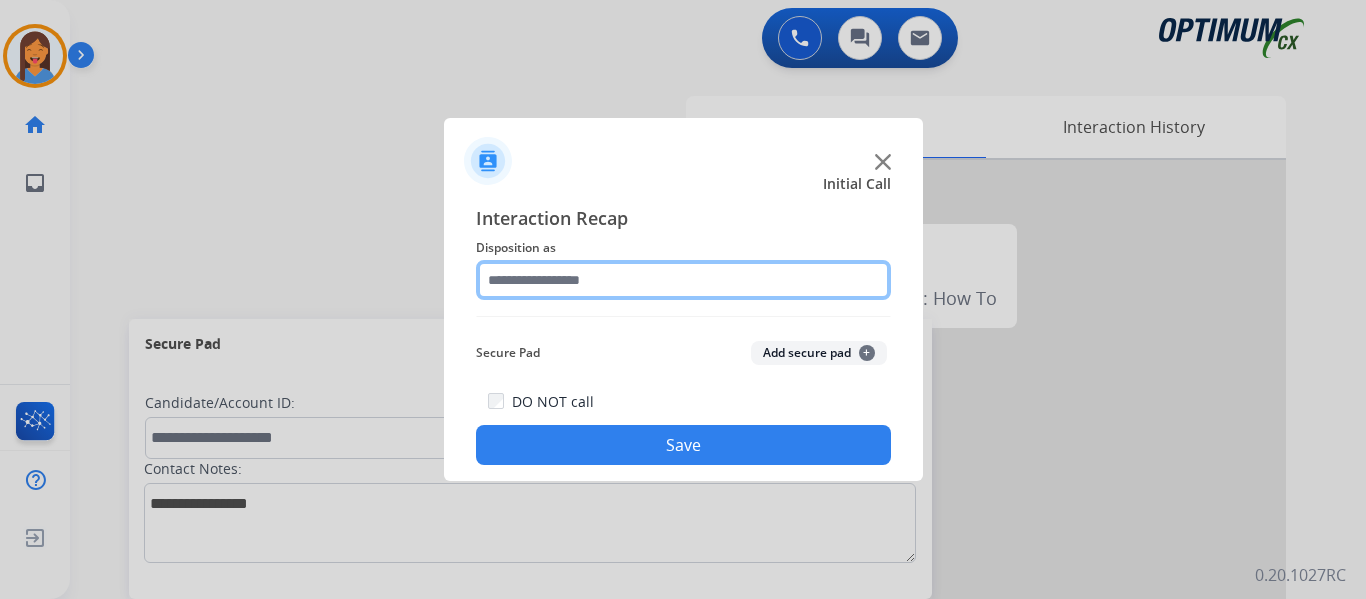 click 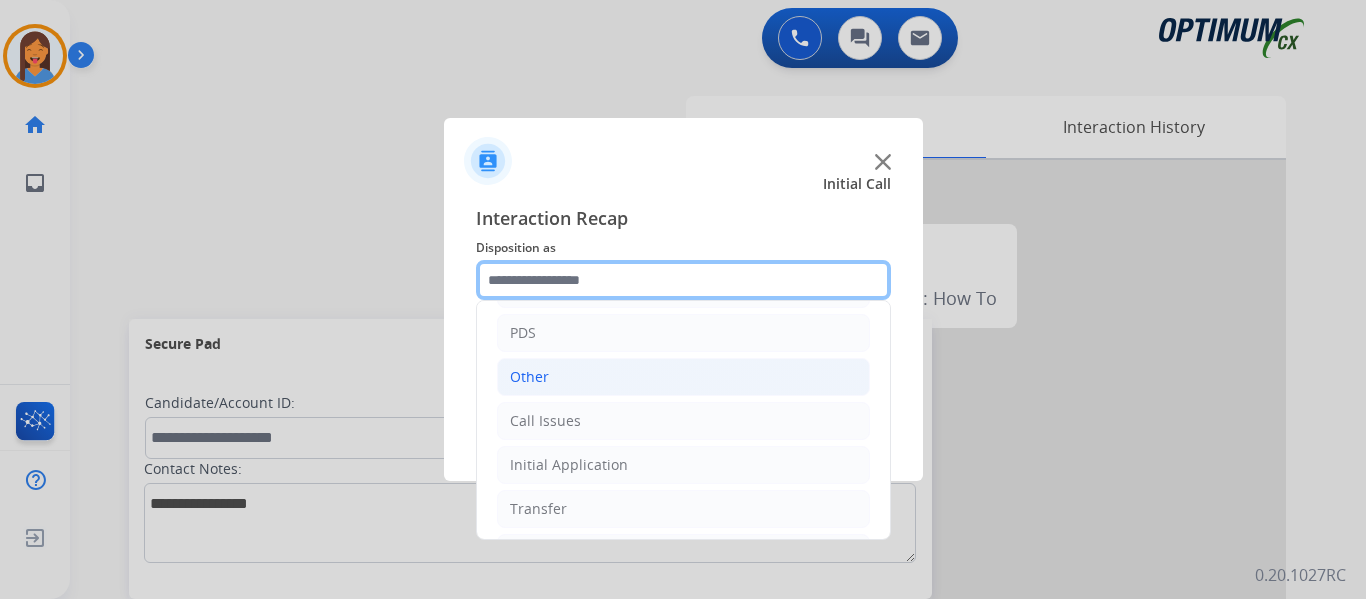 scroll, scrollTop: 136, scrollLeft: 0, axis: vertical 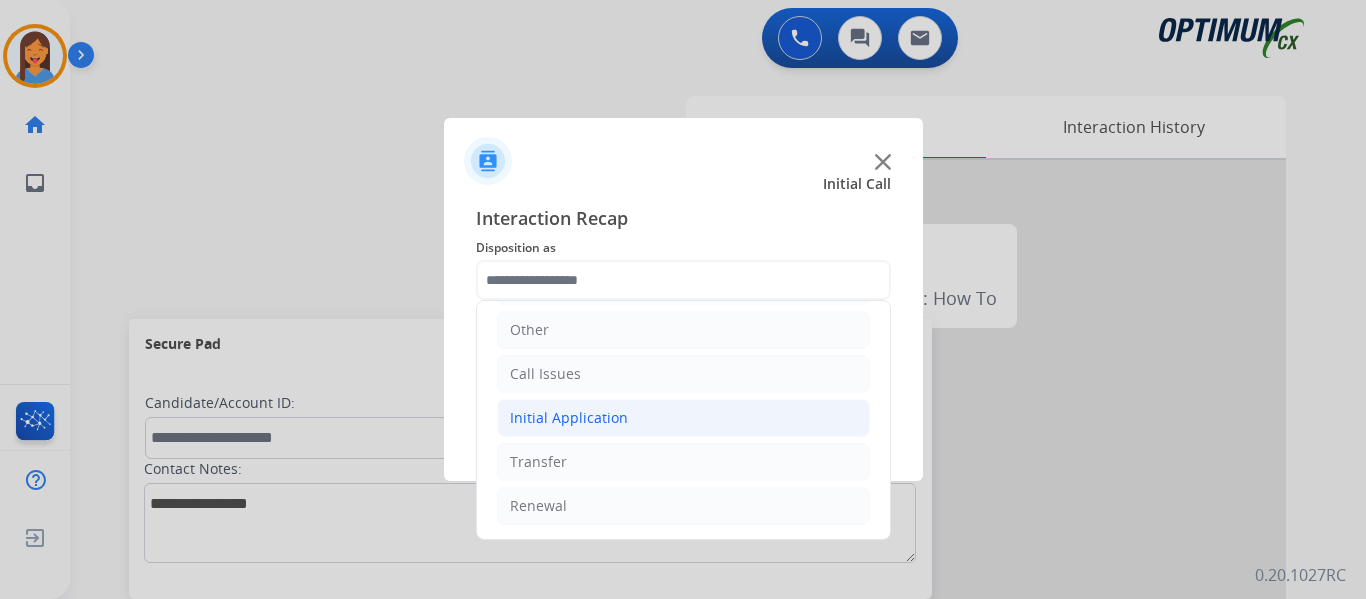 click on "Initial Application" 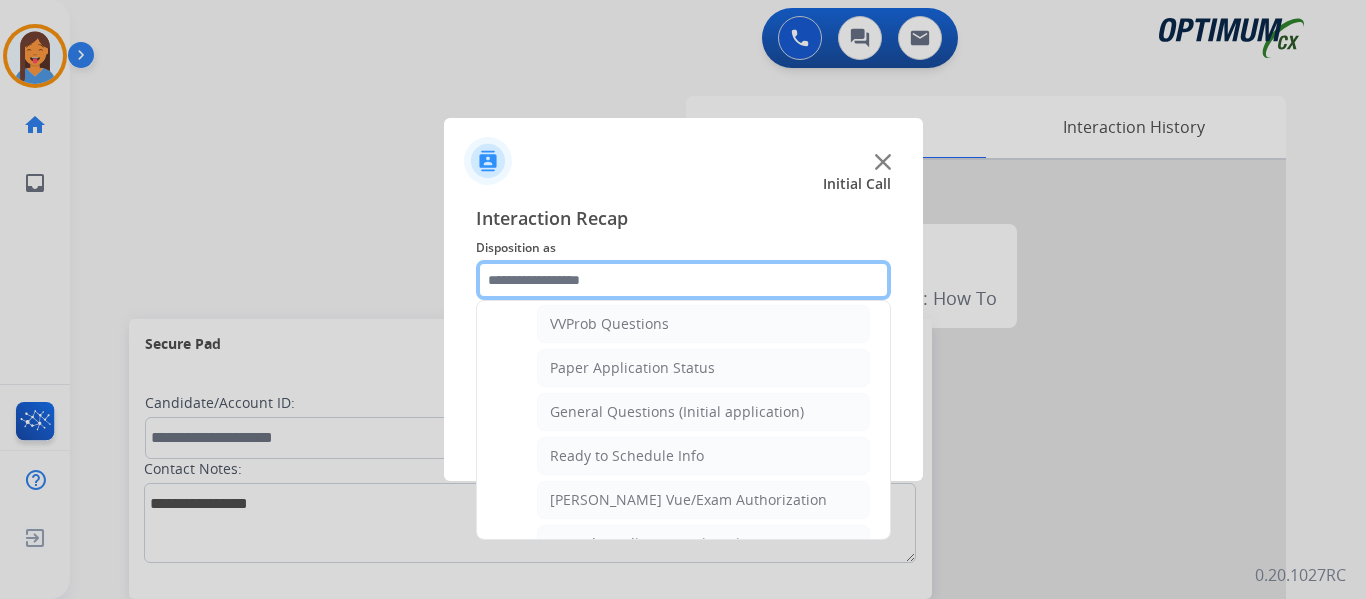 scroll, scrollTop: 1136, scrollLeft: 0, axis: vertical 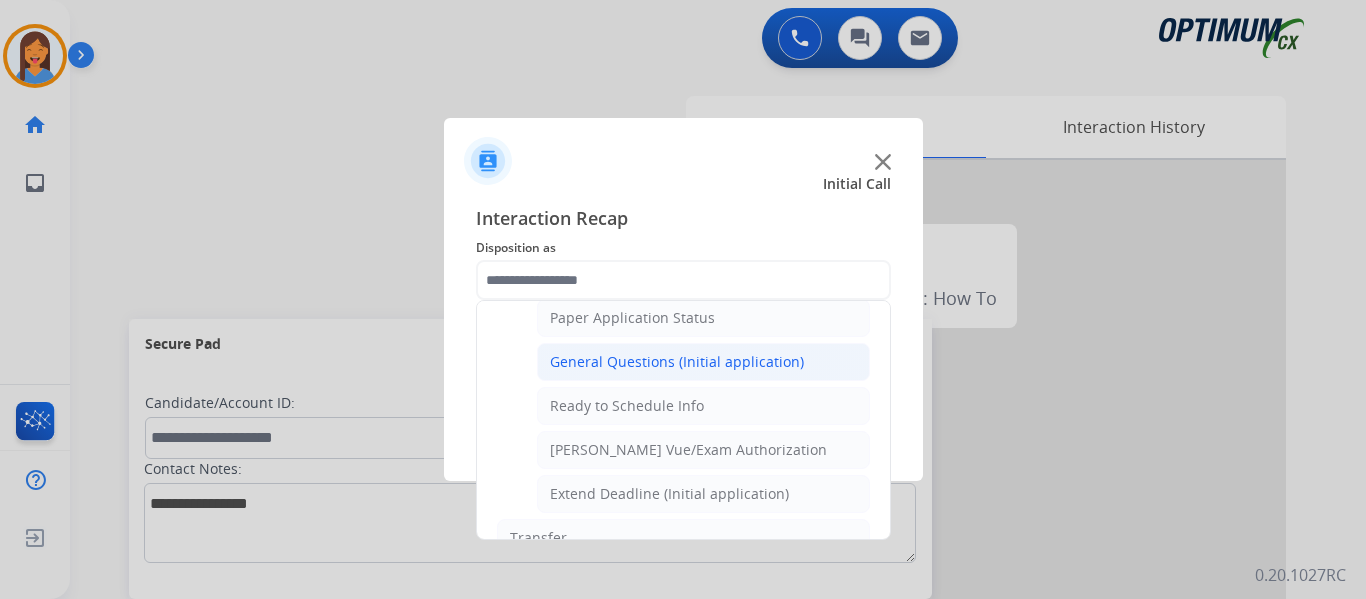 click on "General Questions (Initial application)" 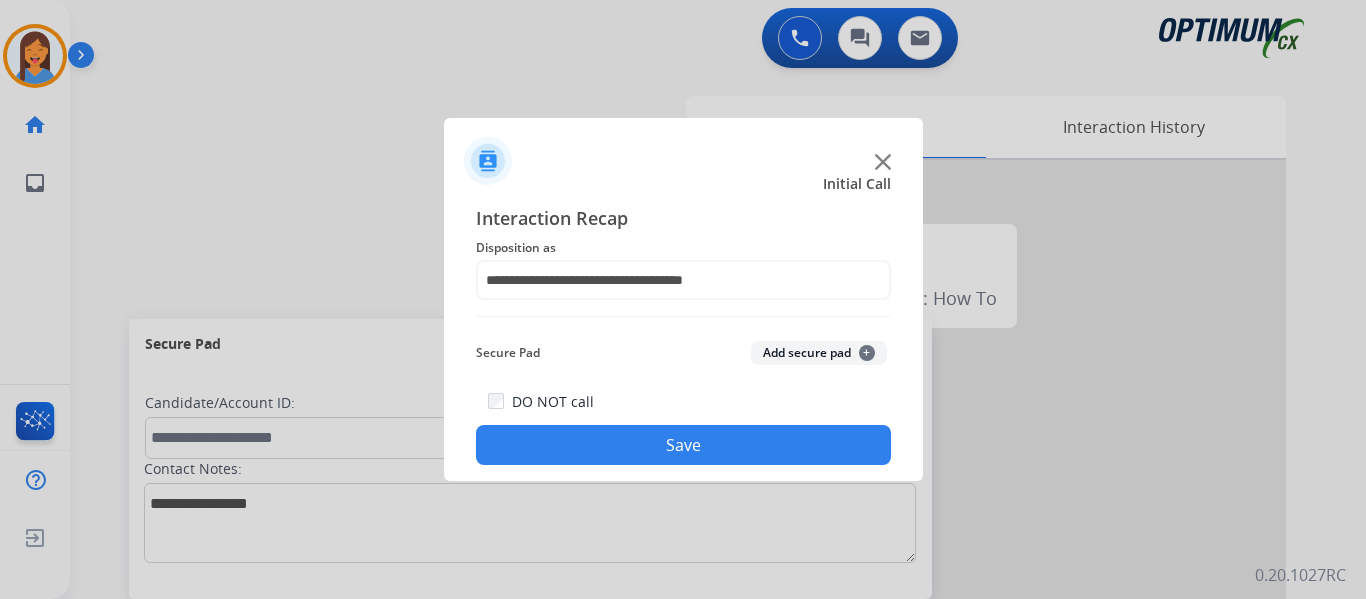 click on "Save" 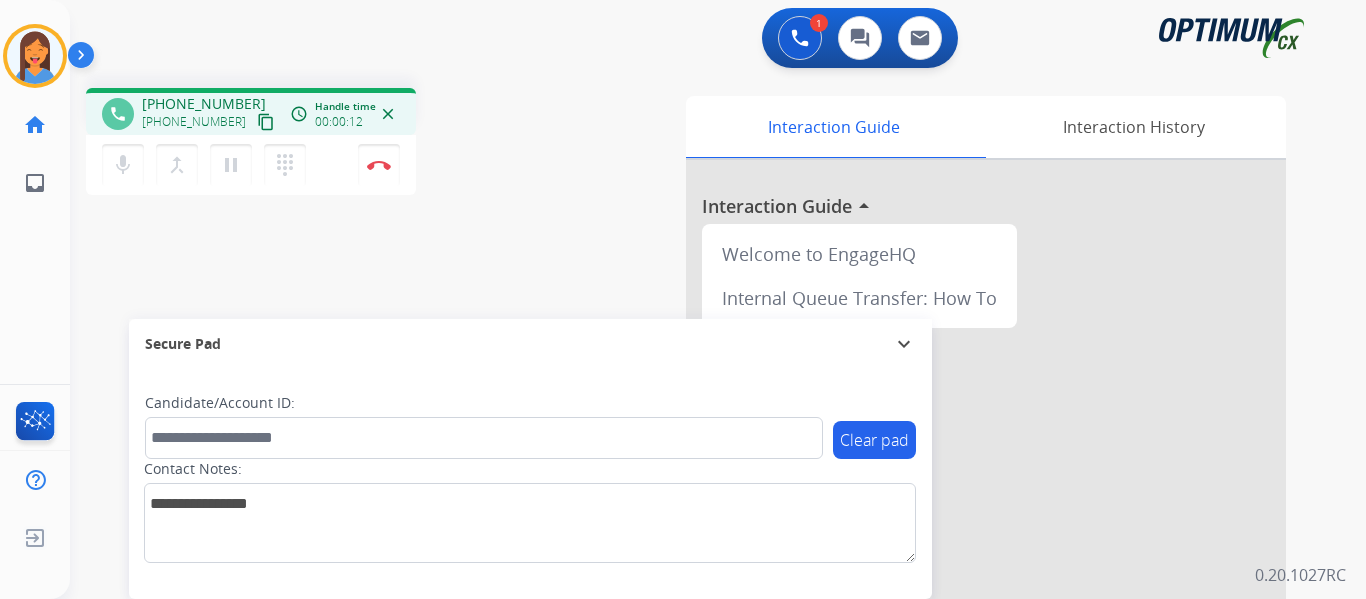 click on "content_copy" at bounding box center [266, 122] 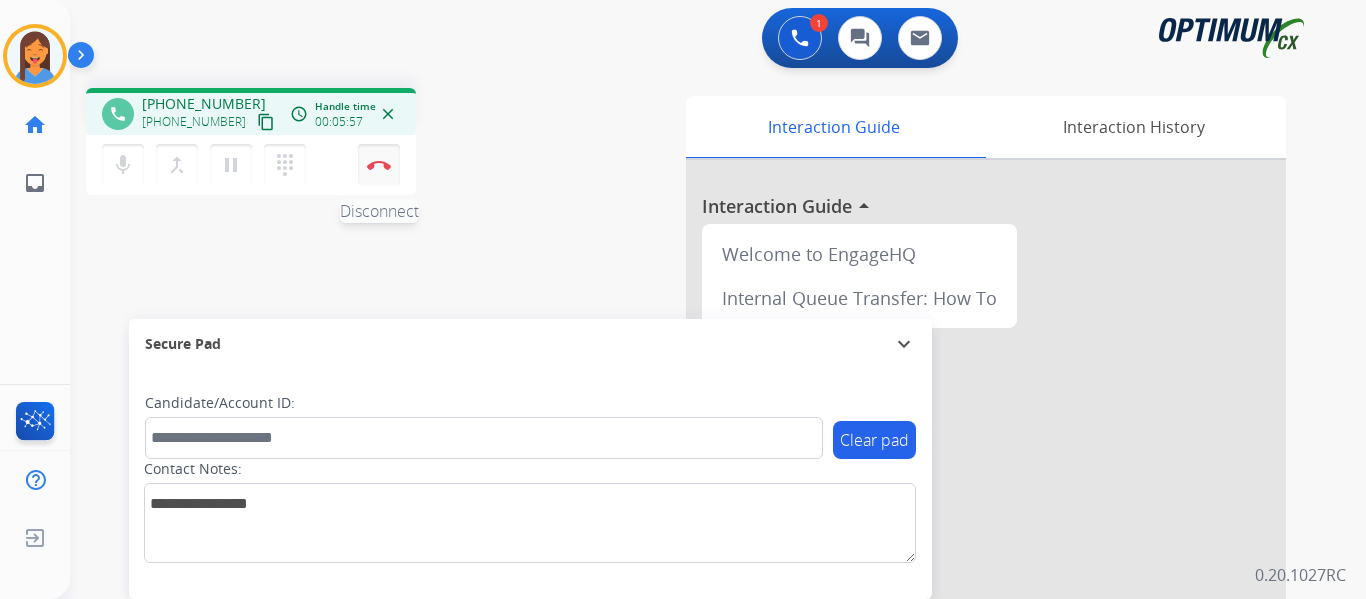click on "Disconnect" at bounding box center [379, 165] 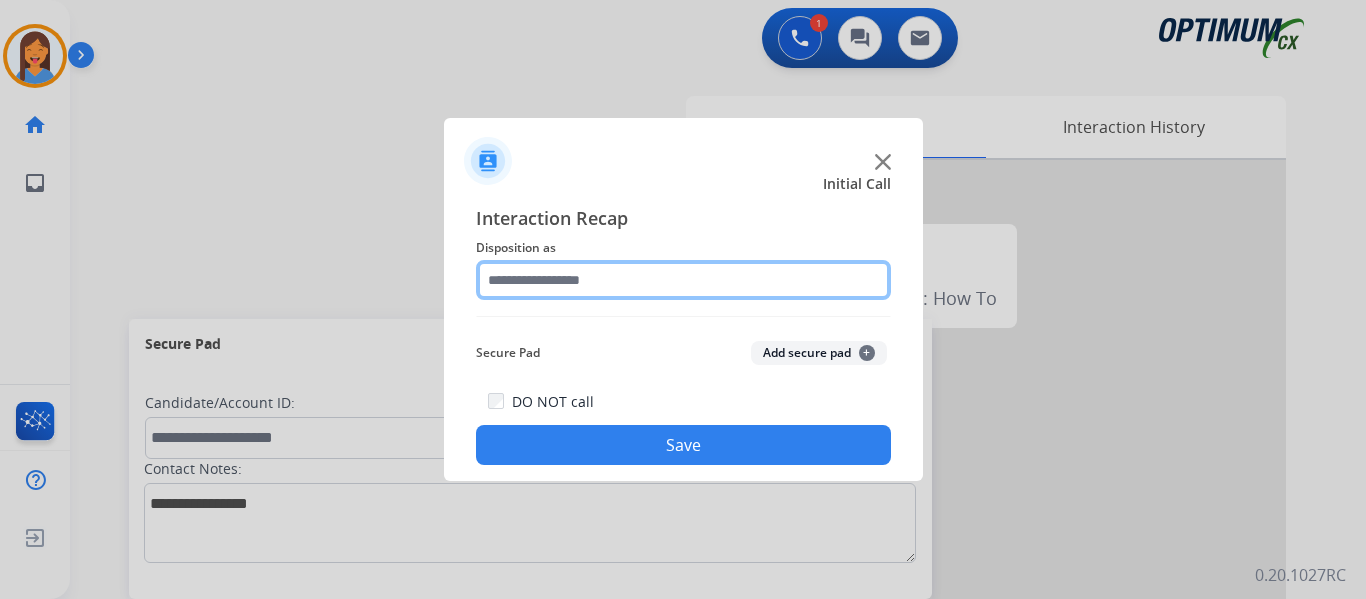 click 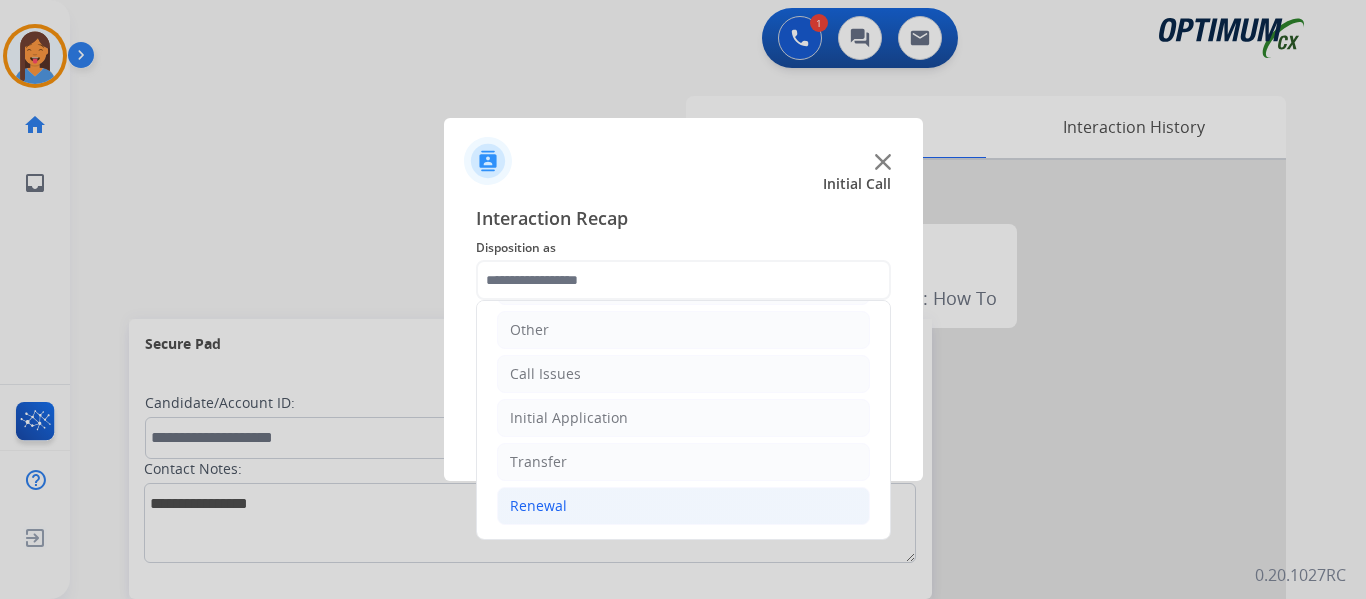 click on "Renewal" 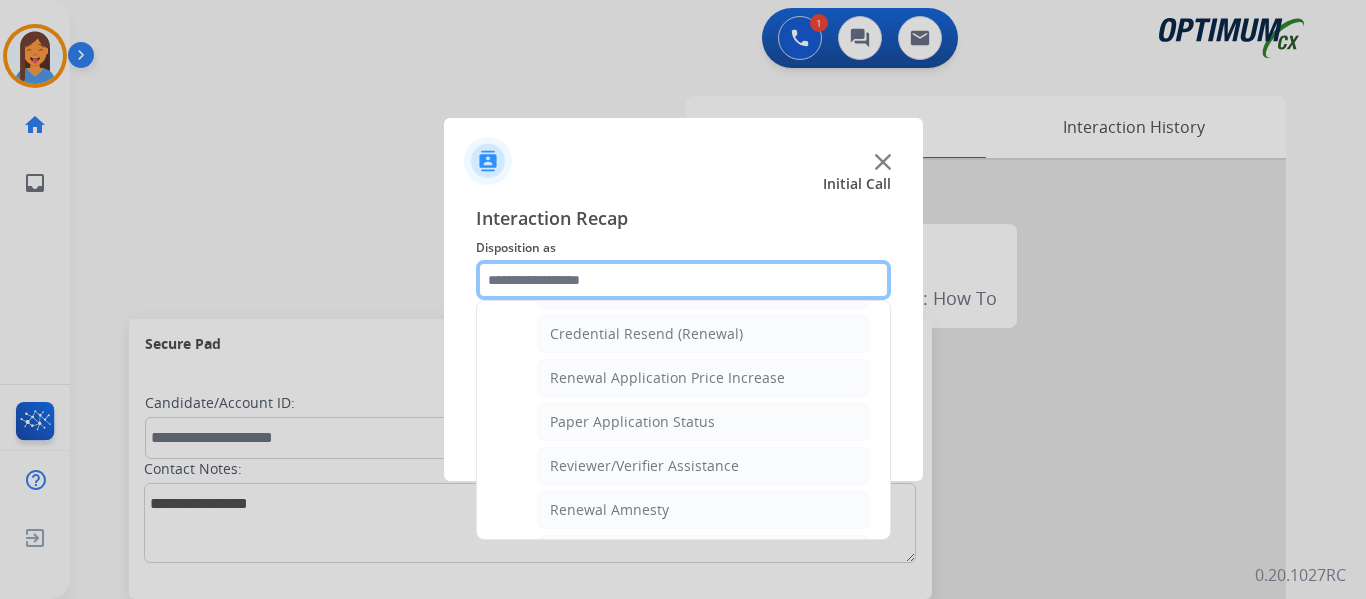 scroll, scrollTop: 536, scrollLeft: 0, axis: vertical 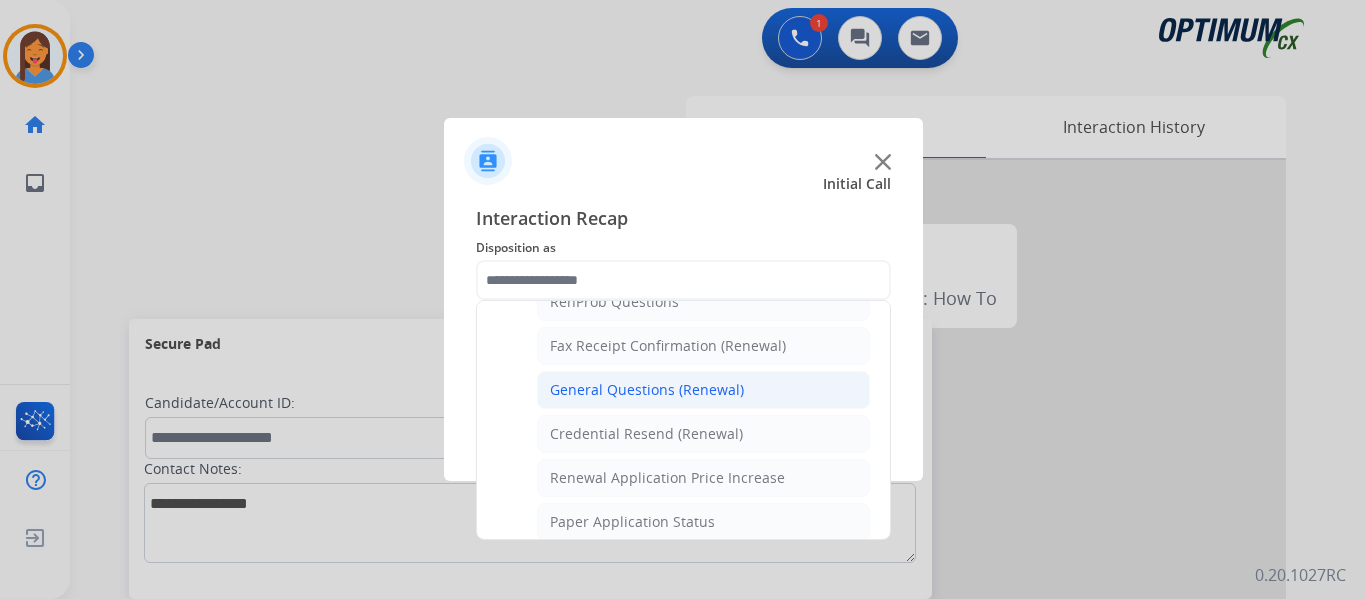 click on "General Questions (Renewal)" 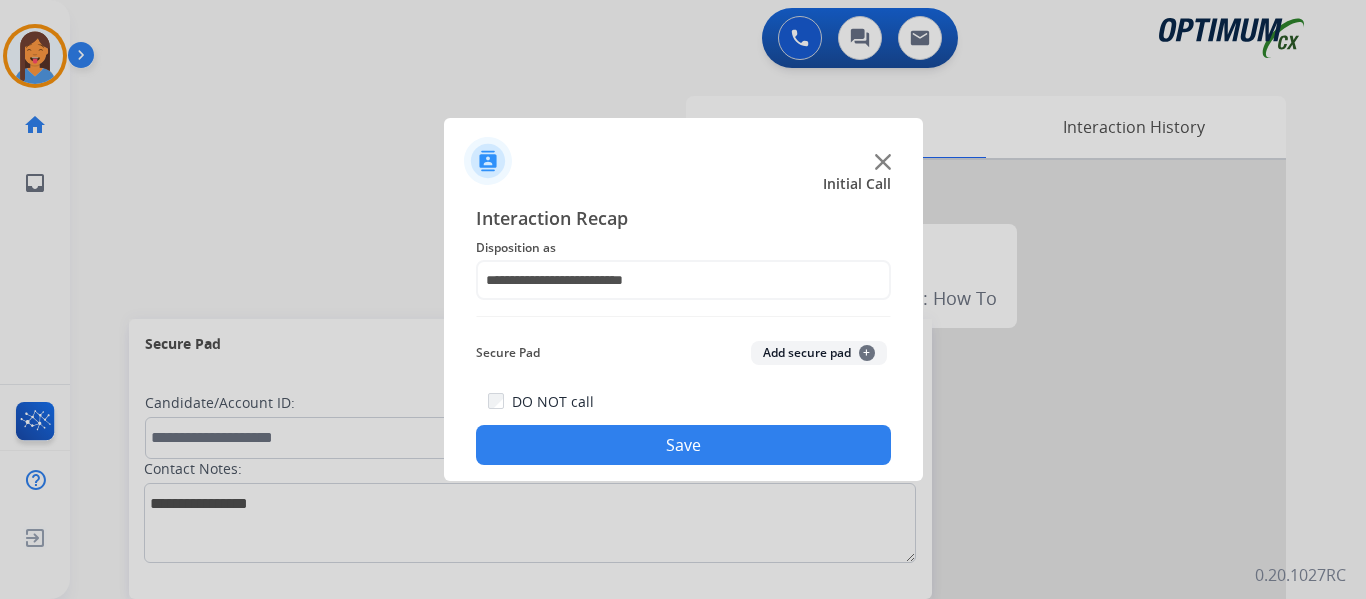 click on "Save" 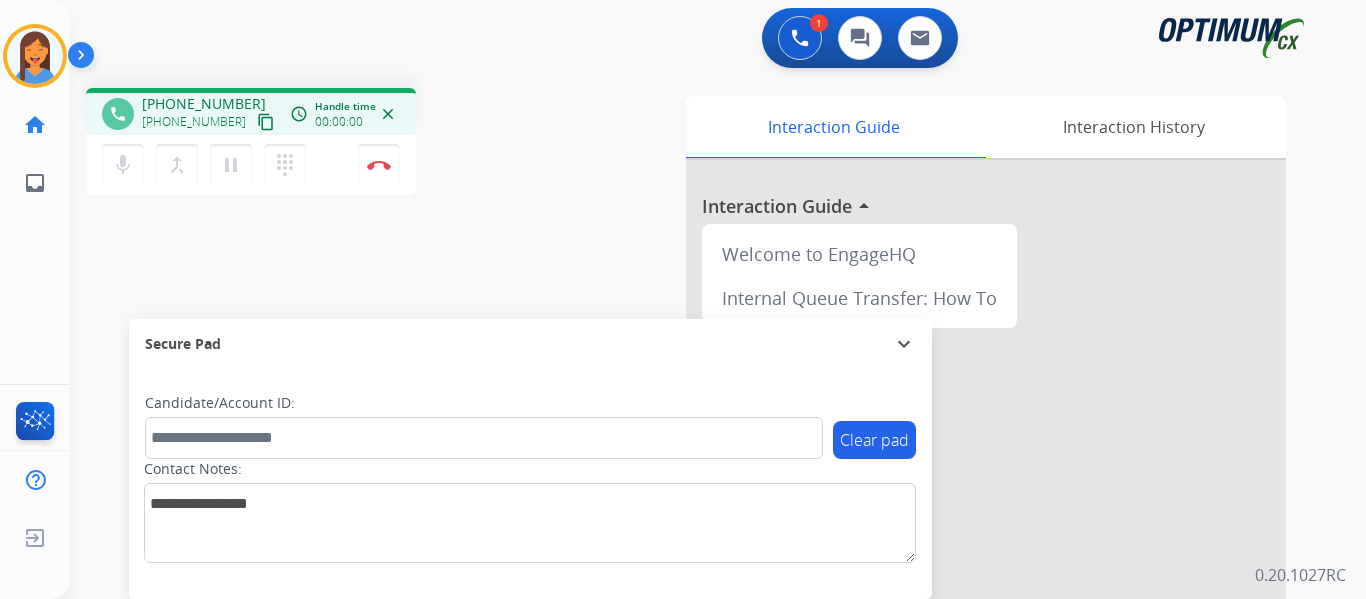 click on "content_copy" at bounding box center (266, 122) 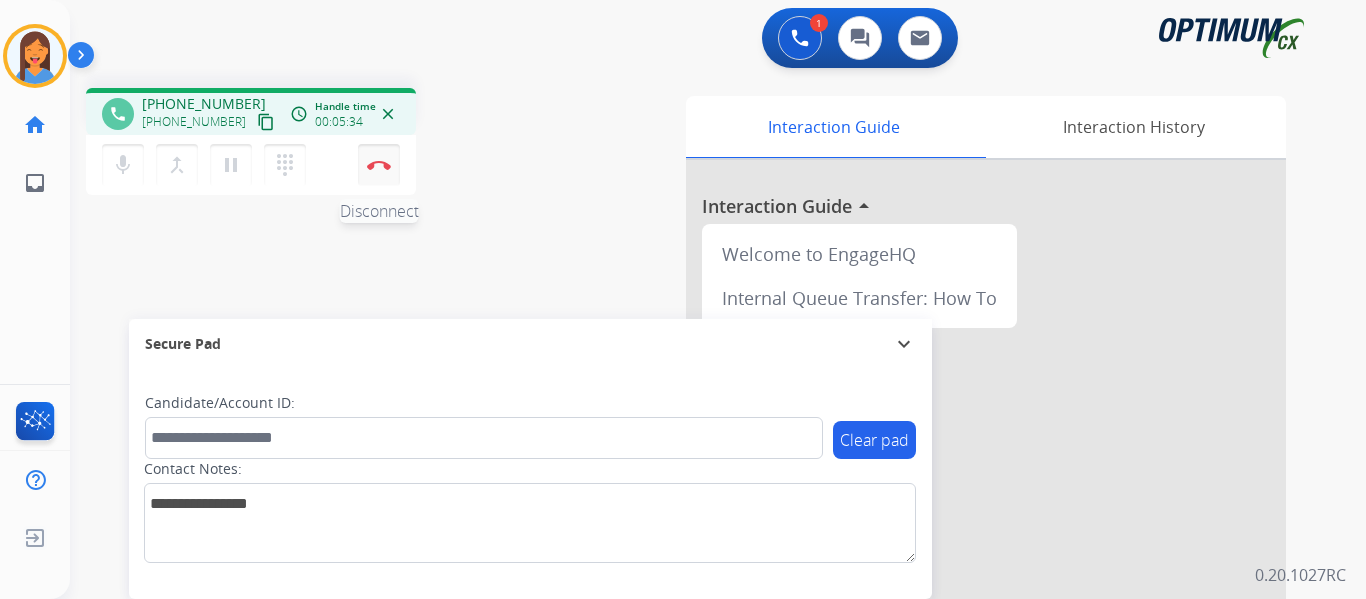 click at bounding box center (379, 165) 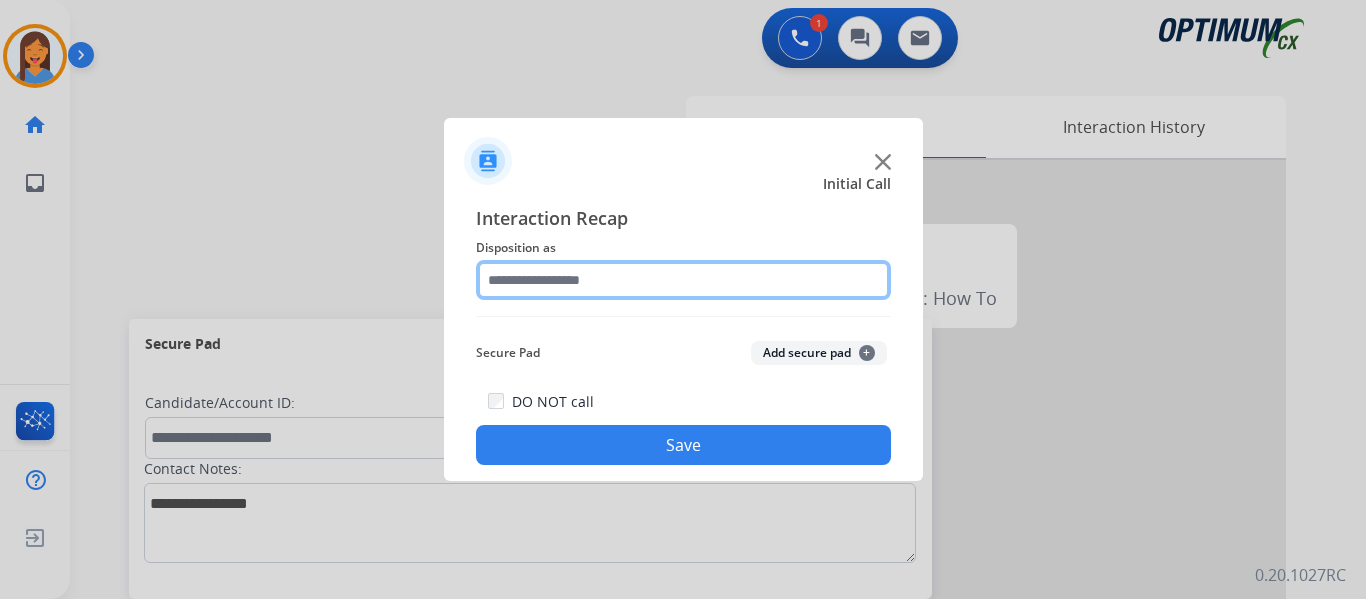click 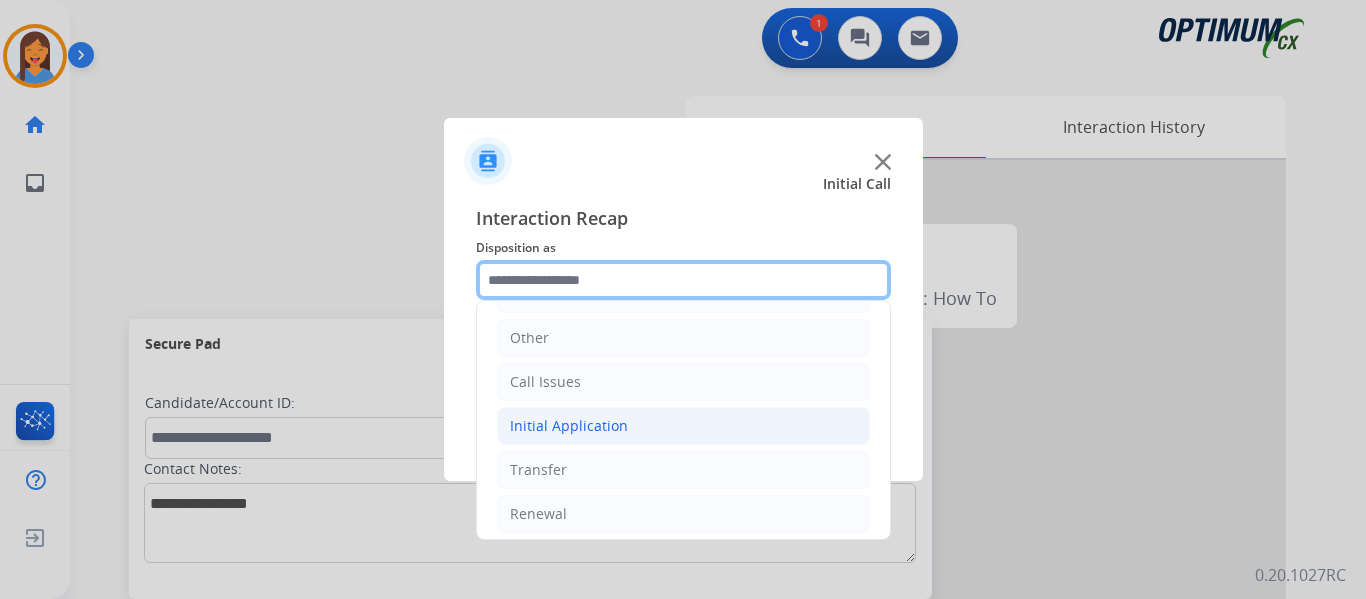 scroll, scrollTop: 136, scrollLeft: 0, axis: vertical 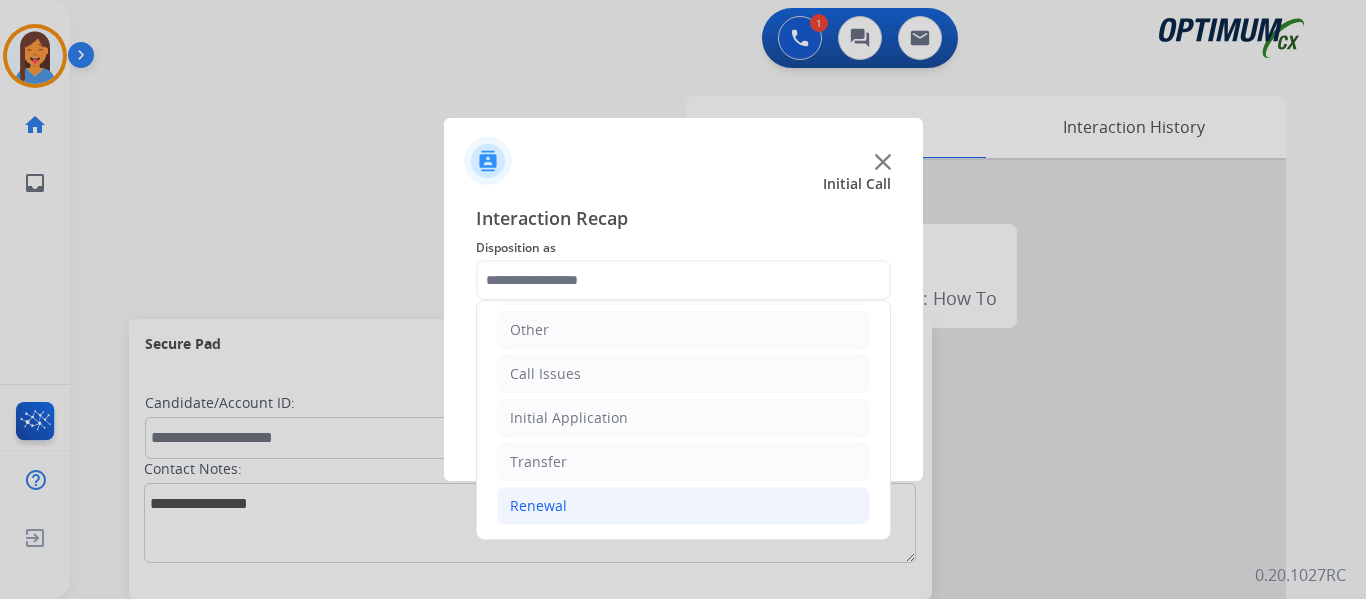 click on "Renewal" 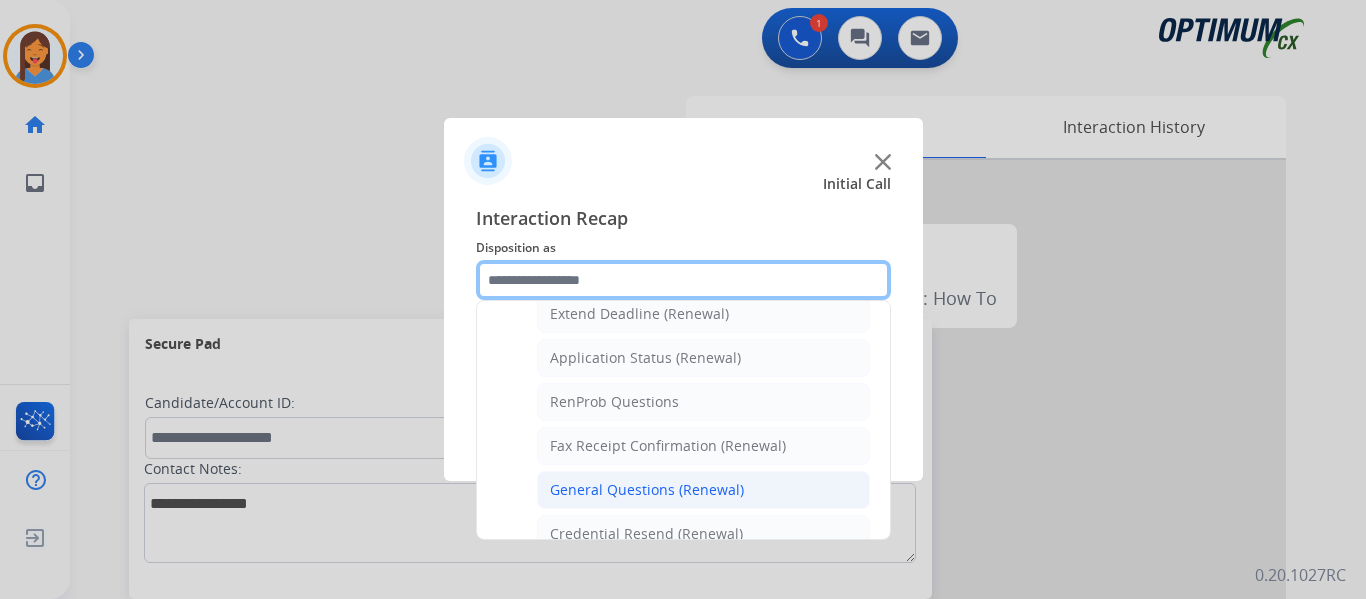scroll, scrollTop: 536, scrollLeft: 0, axis: vertical 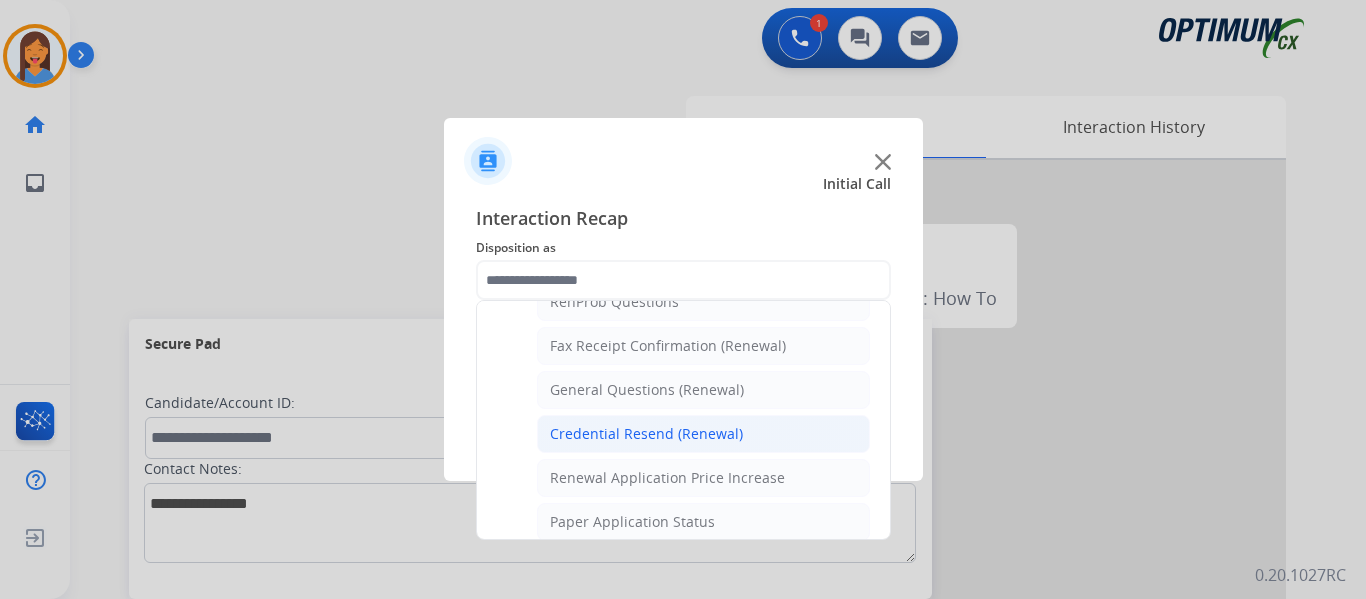click on "Credential Resend (Renewal)" 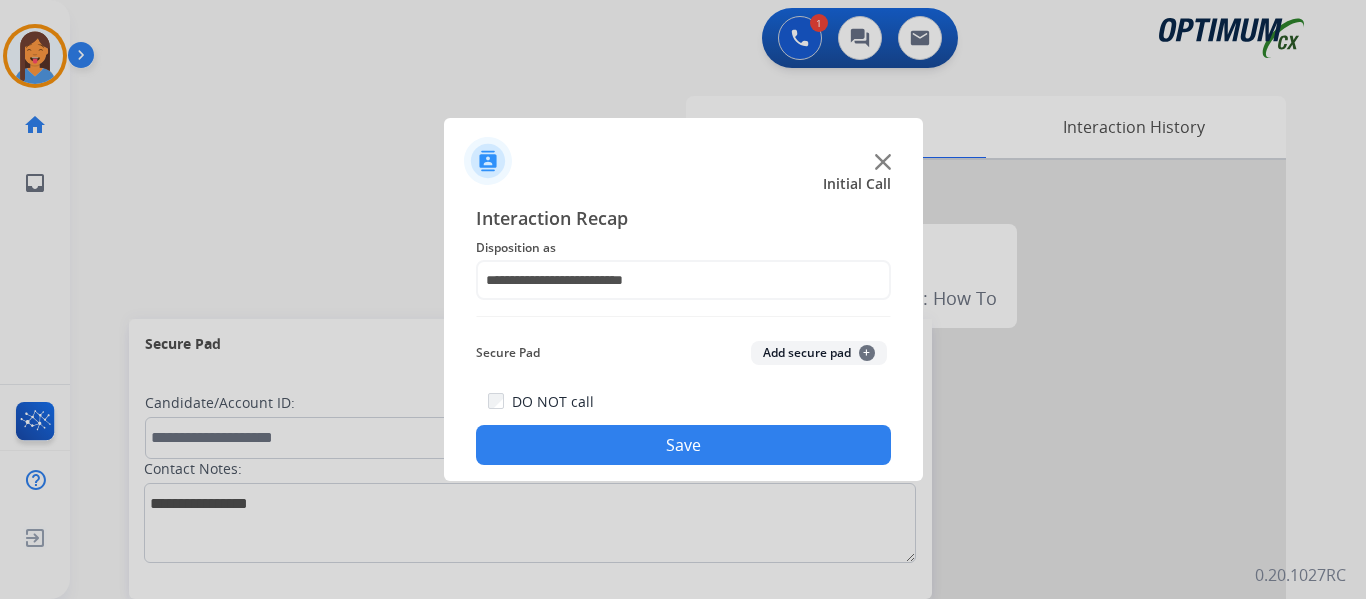 click on "**********" 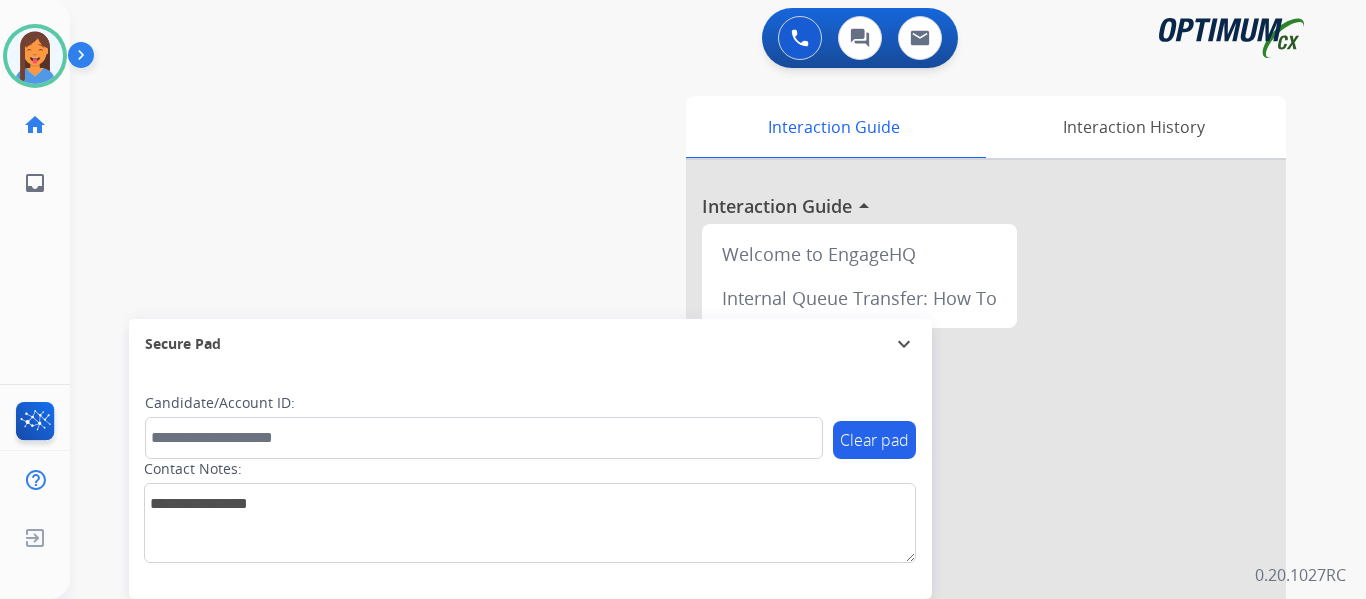 drag, startPoint x: 27, startPoint y: 56, endPoint x: 82, endPoint y: 69, distance: 56.515484 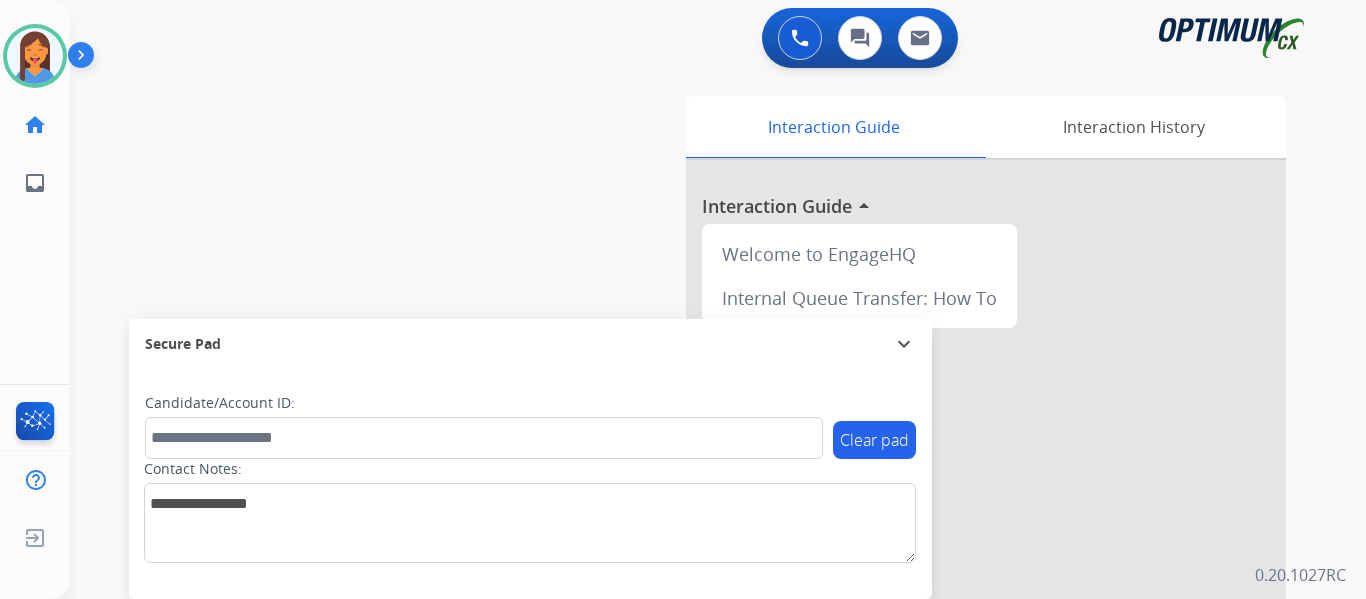 click at bounding box center (35, 56) 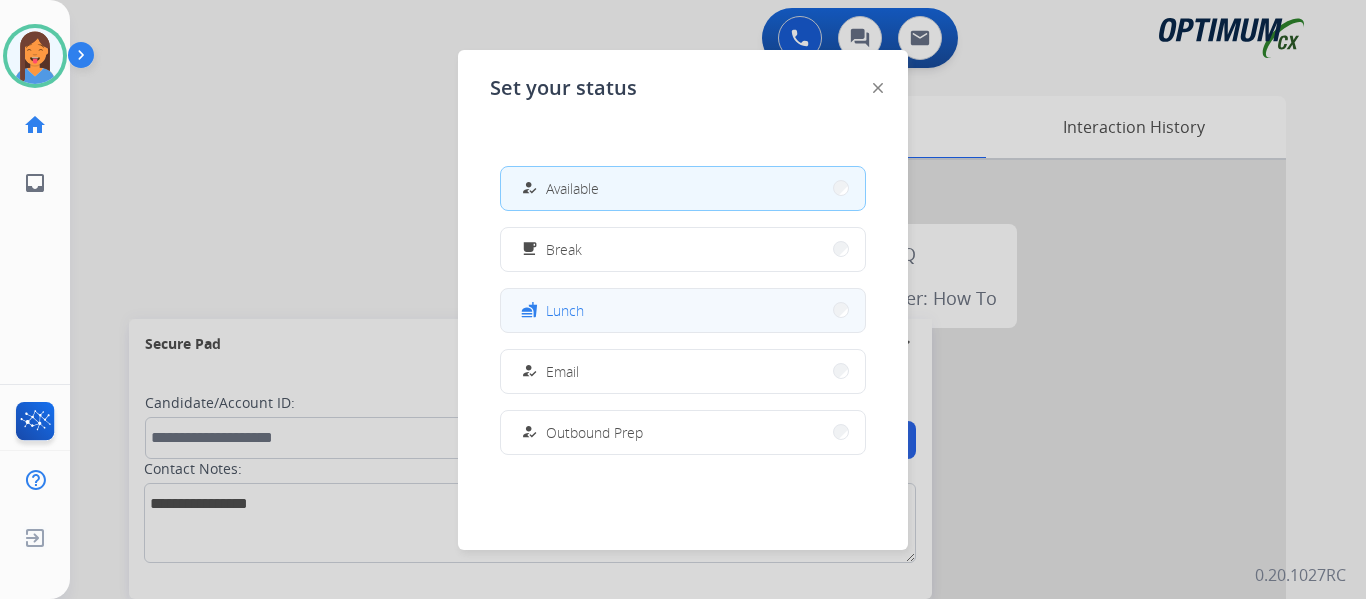 click on "fastfood Lunch" at bounding box center [683, 310] 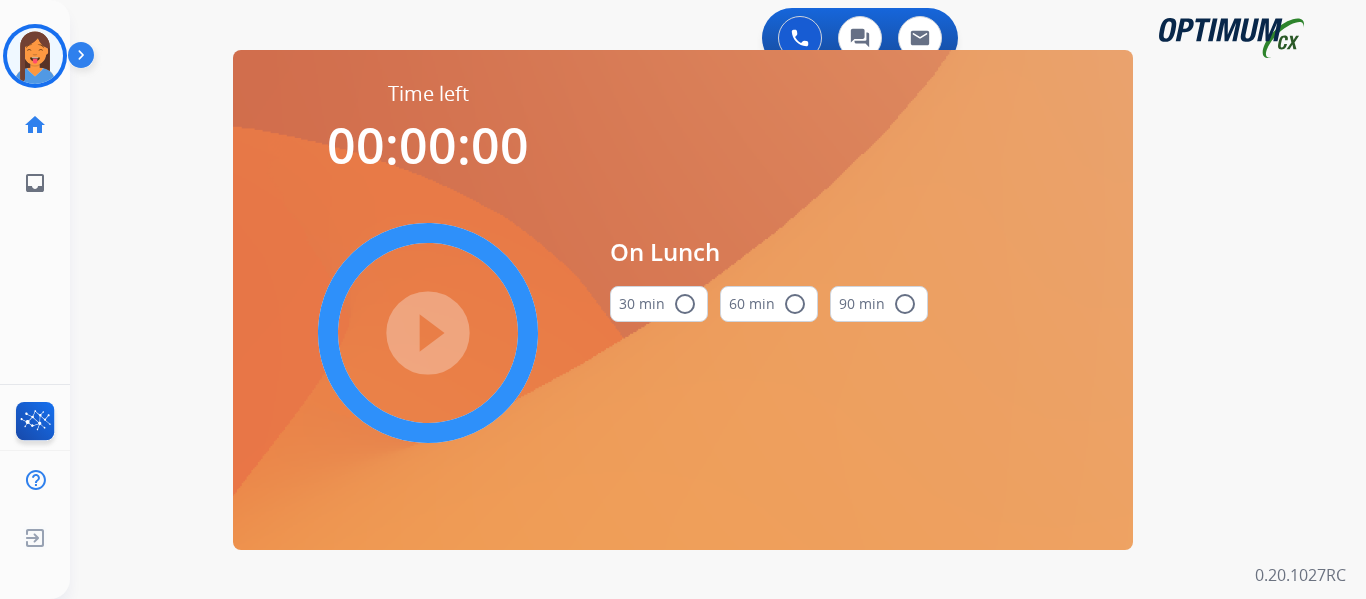 click on "30 min  radio_button_unchecked" at bounding box center [659, 304] 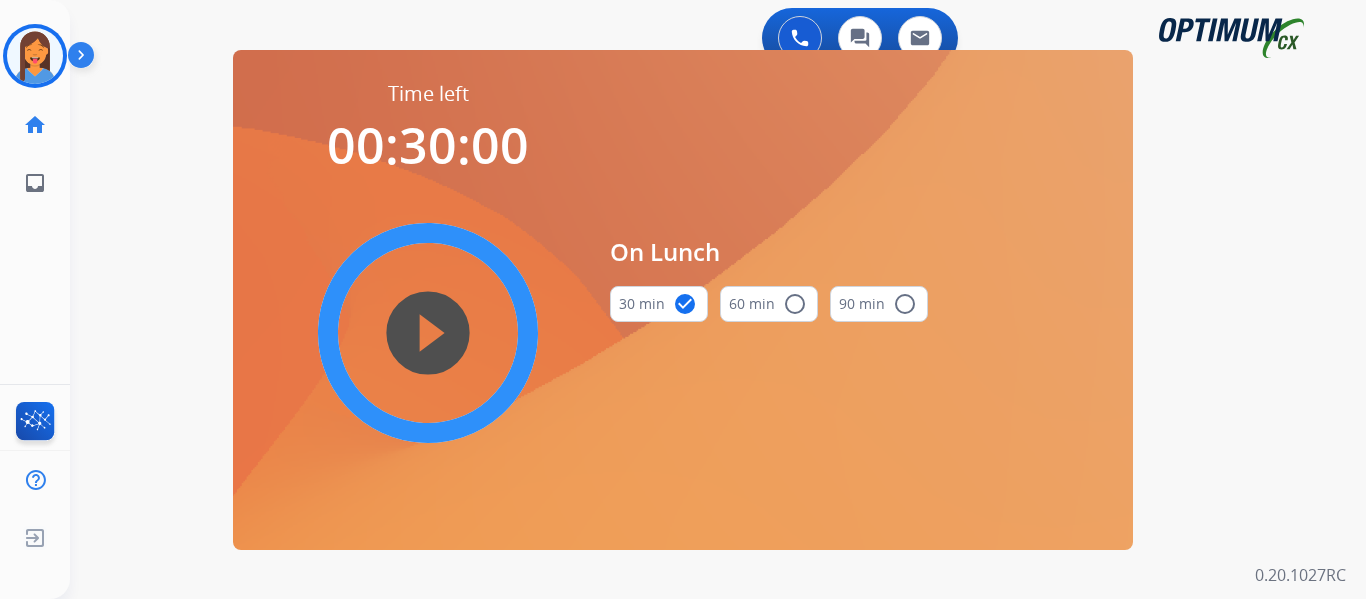 click on "play_circle_filled" at bounding box center (428, 333) 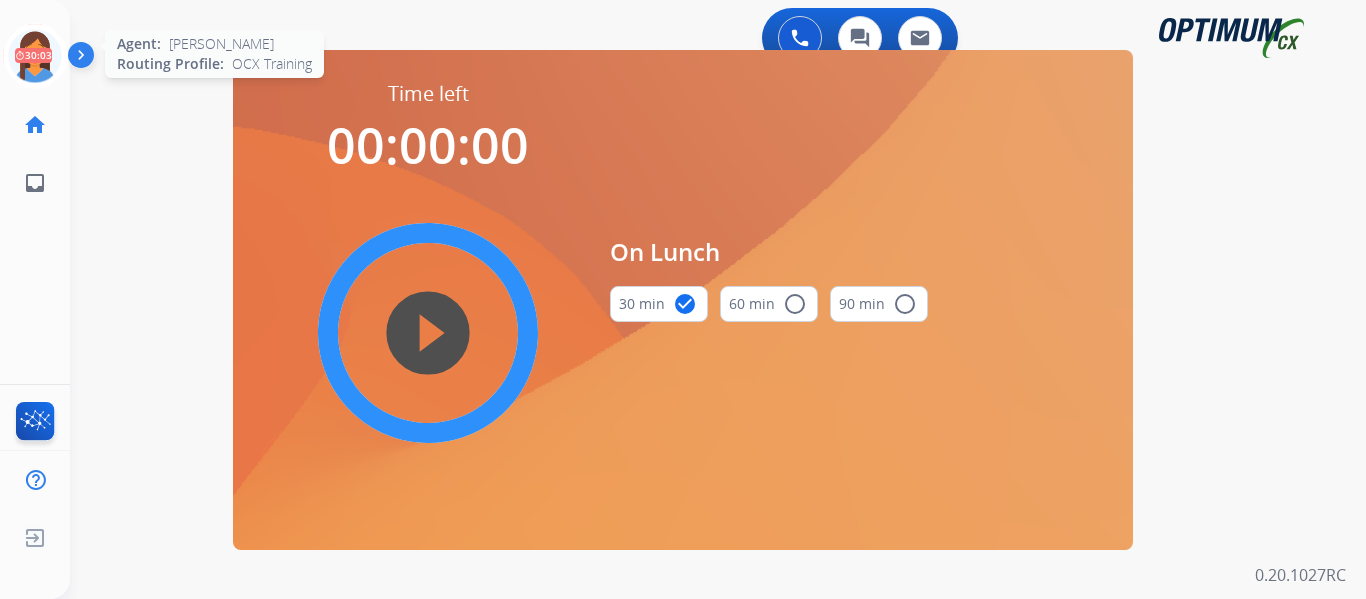 drag, startPoint x: 23, startPoint y: 55, endPoint x: 55, endPoint y: 58, distance: 32.140316 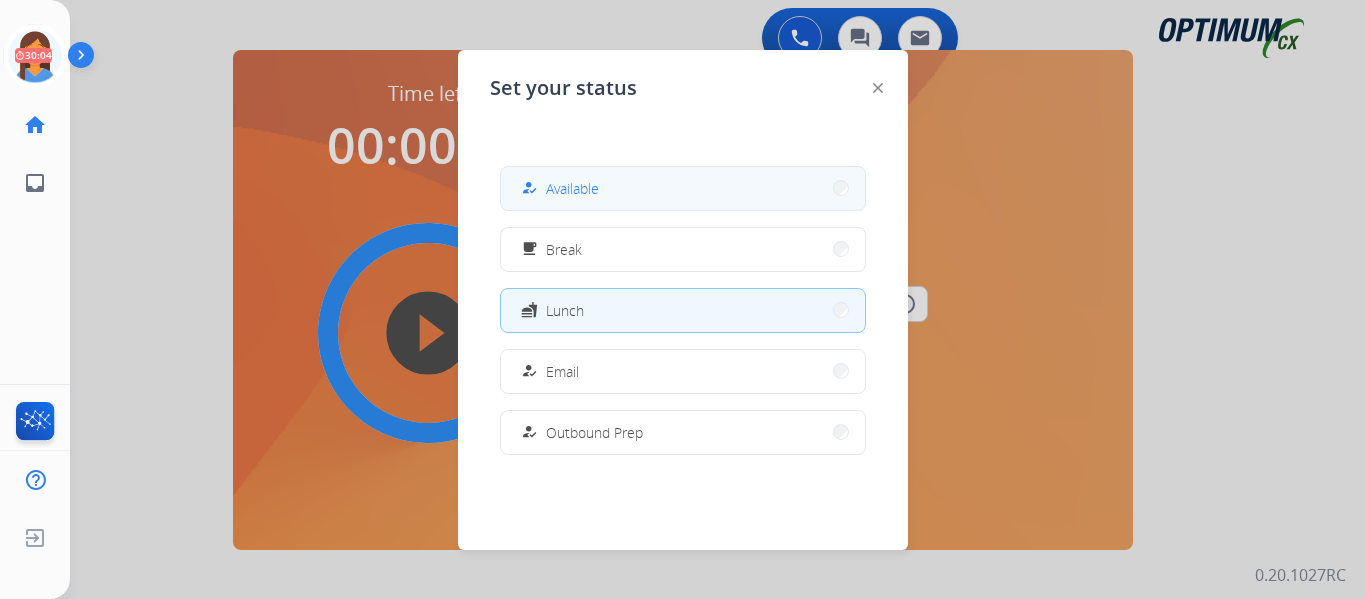 click on "Available" at bounding box center [572, 188] 